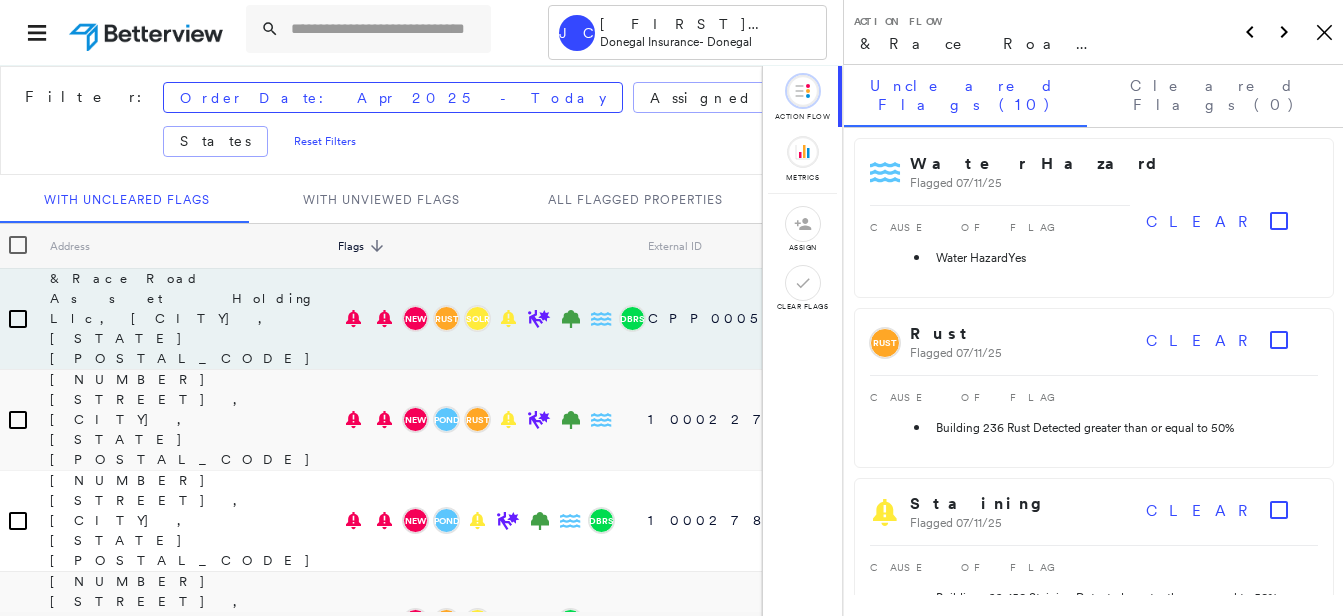 scroll, scrollTop: 0, scrollLeft: 0, axis: both 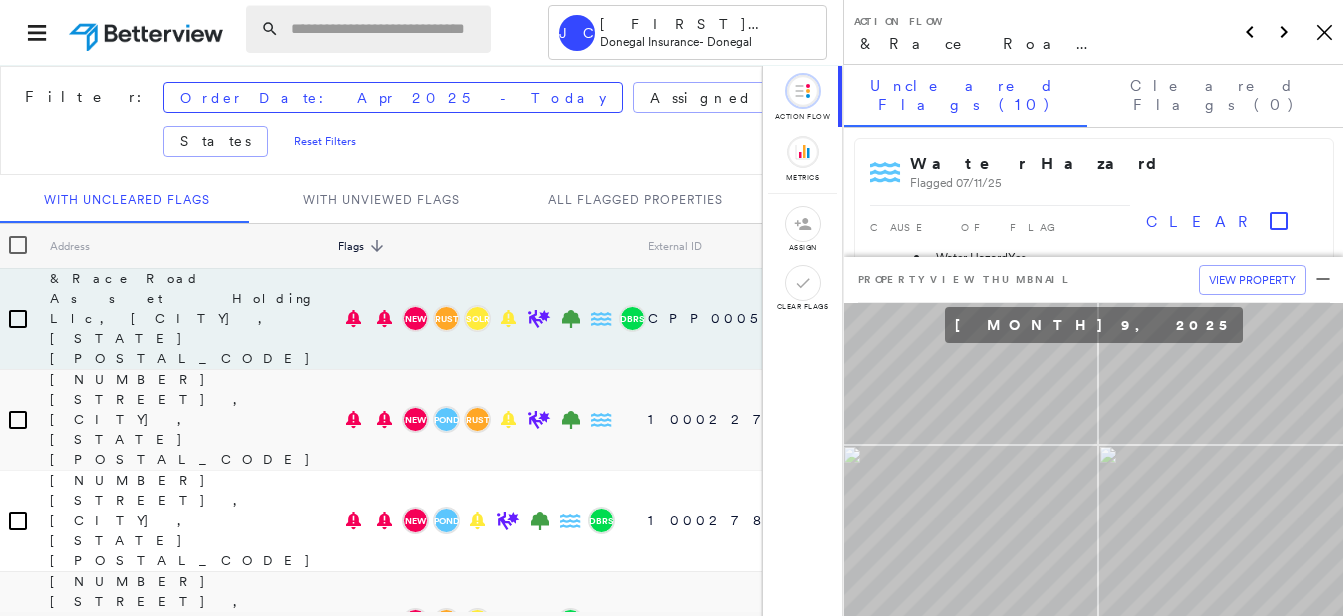 click at bounding box center [385, 29] 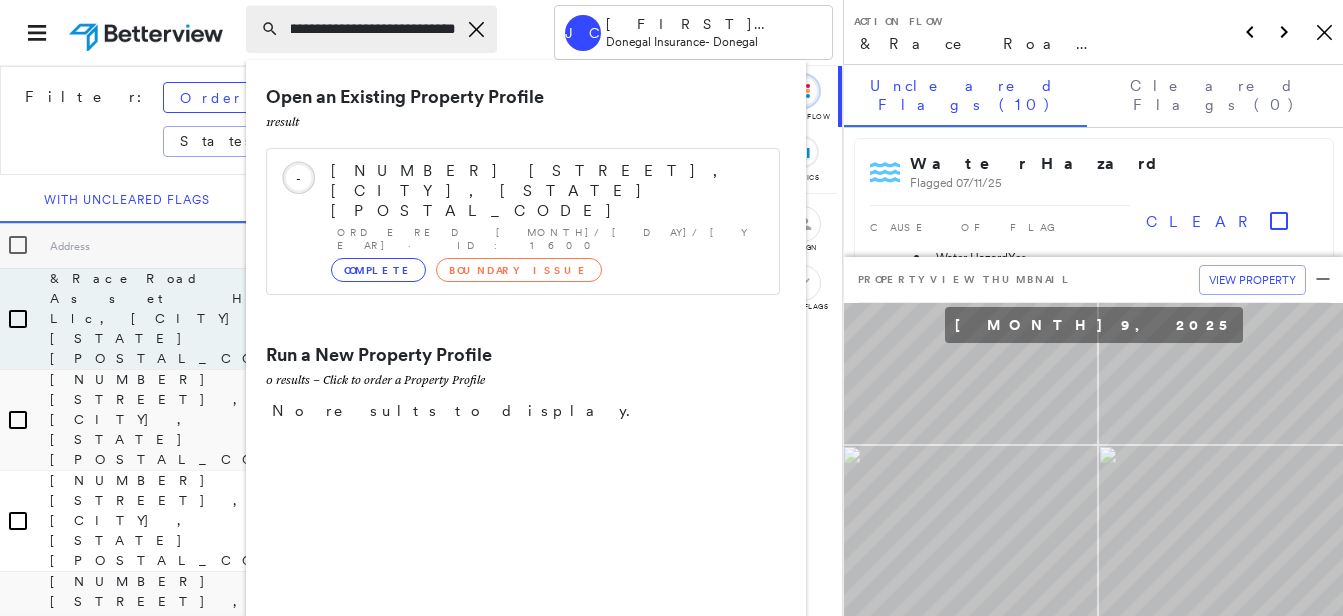 scroll, scrollTop: 0, scrollLeft: 123, axis: horizontal 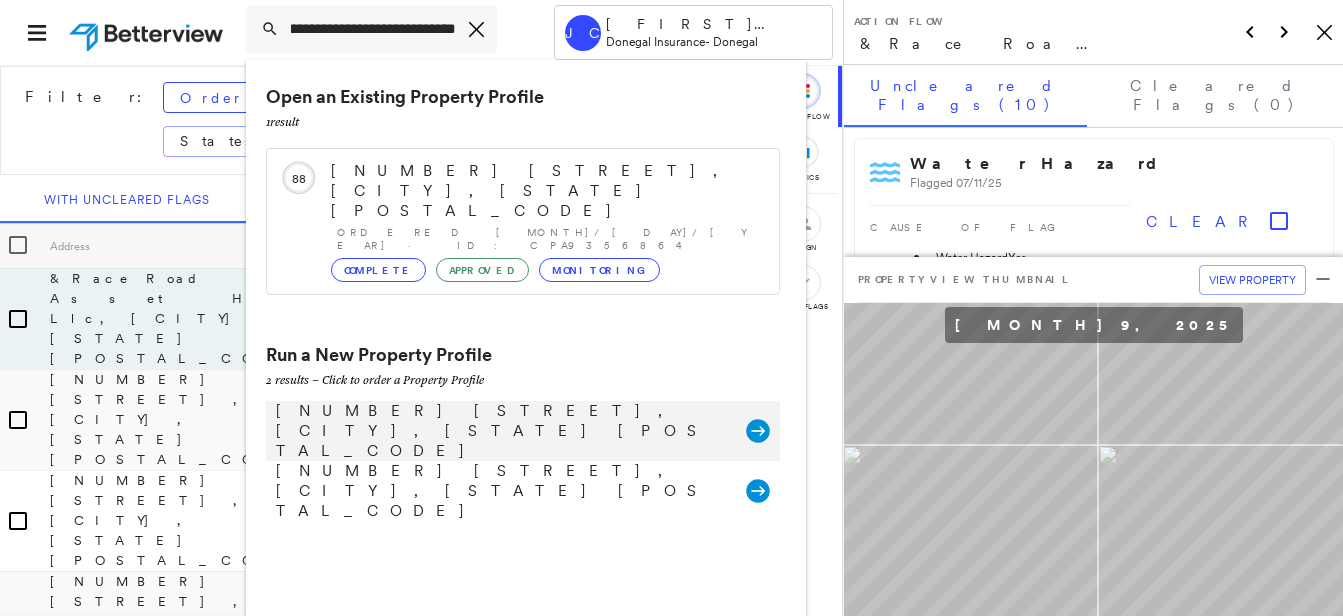 click 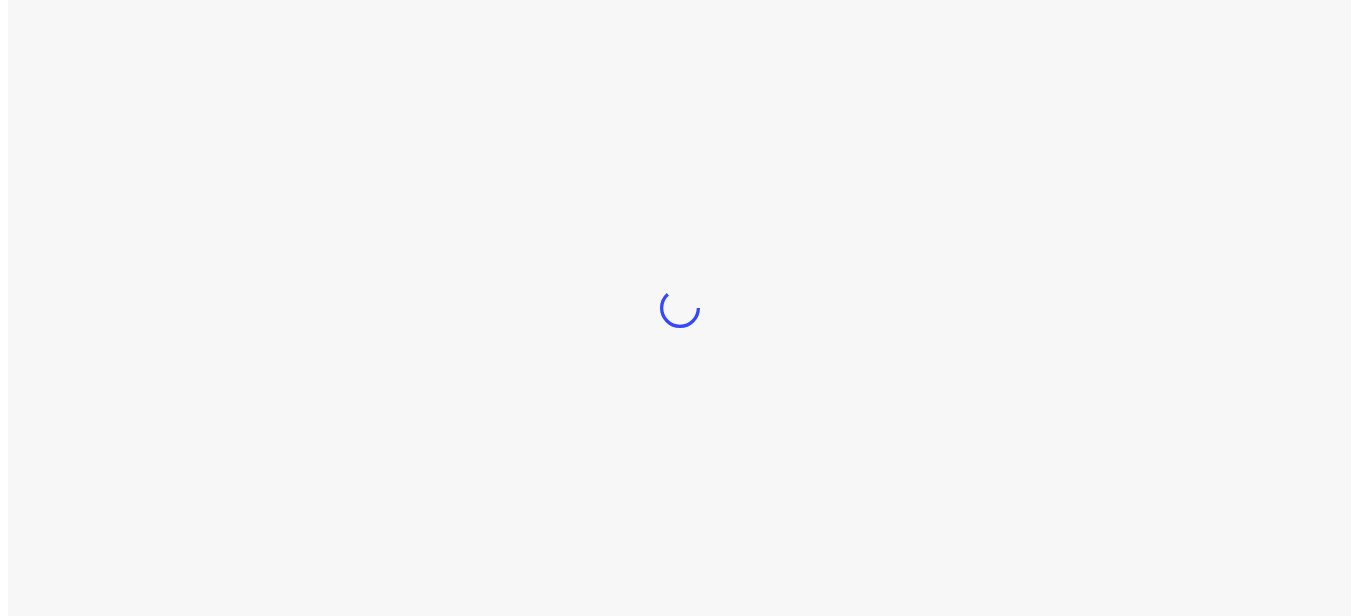 scroll, scrollTop: 0, scrollLeft: 0, axis: both 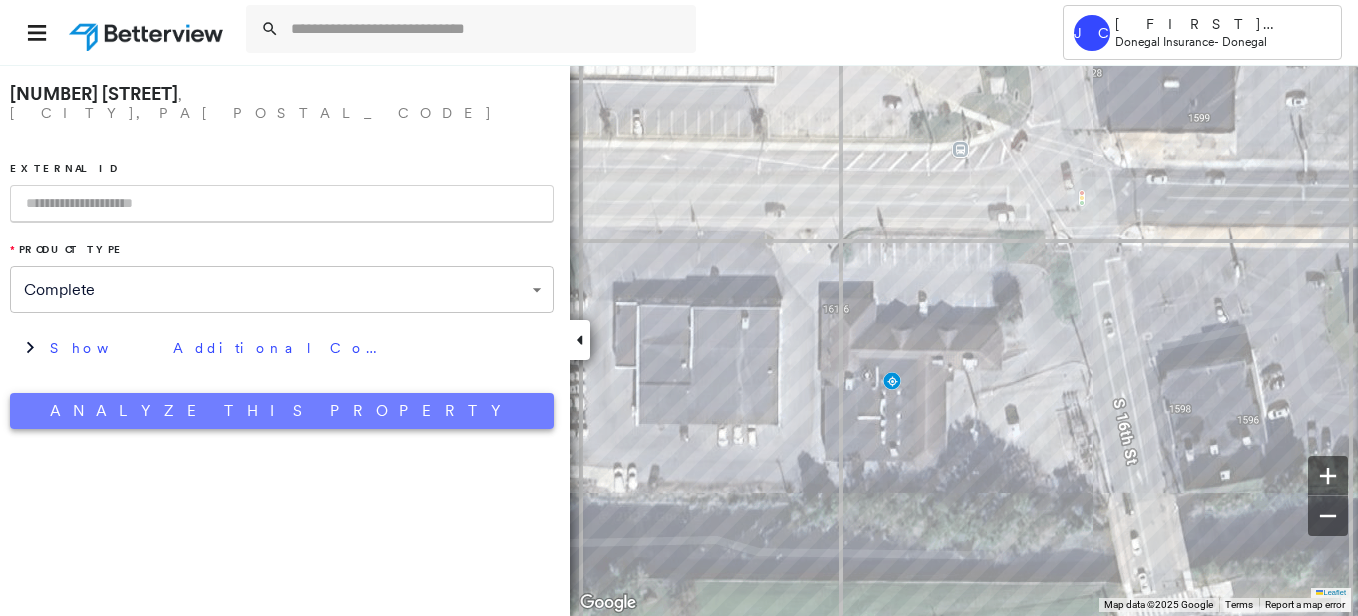 click on "Analyze This Property" at bounding box center (282, 411) 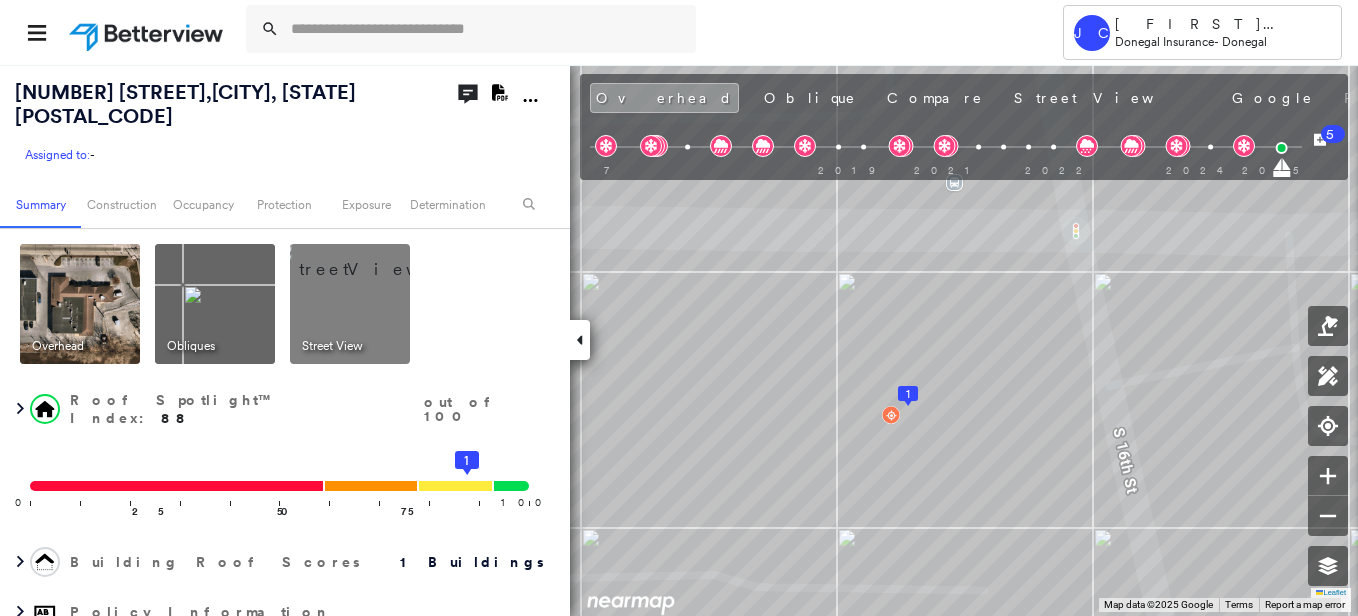 click at bounding box center [374, 259] 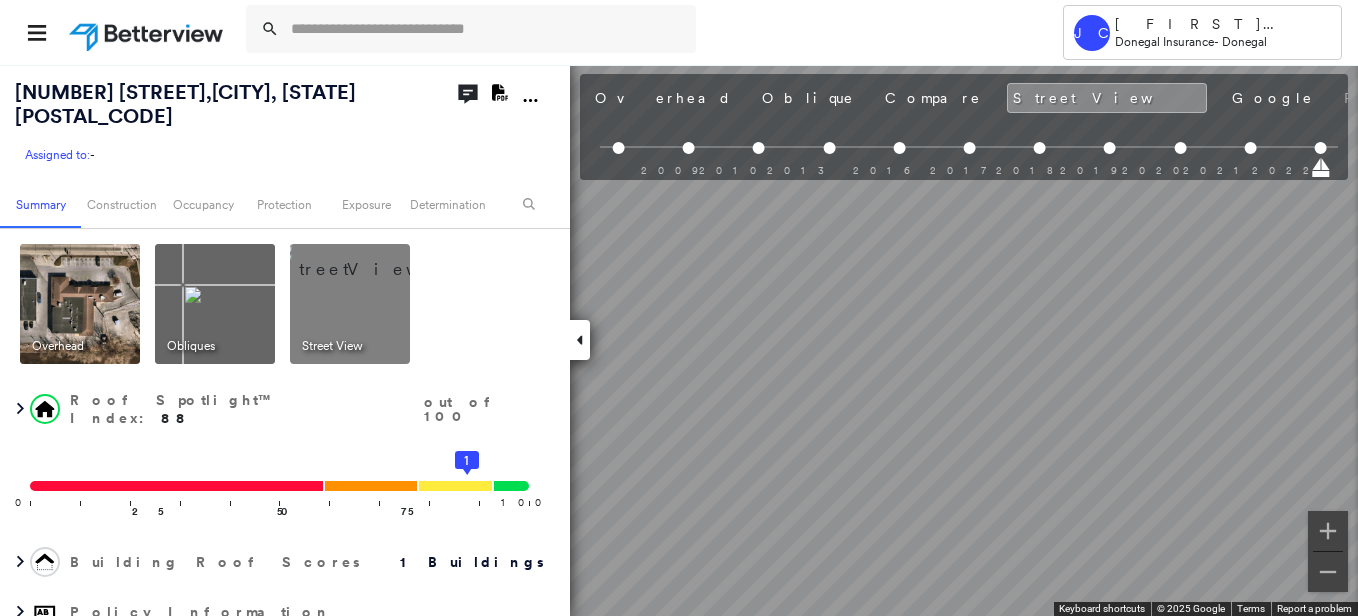 scroll, scrollTop: 0, scrollLeft: 1080, axis: horizontal 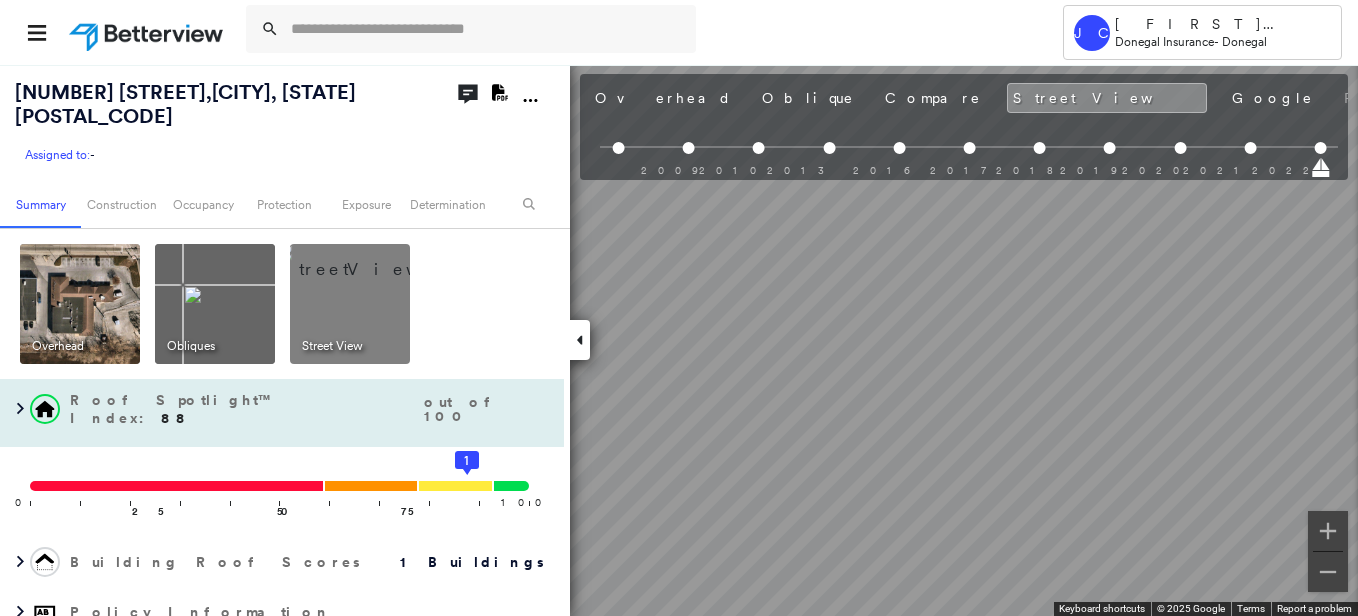 click on "Profile 51616006 | Betterview" at bounding box center [679, 340] 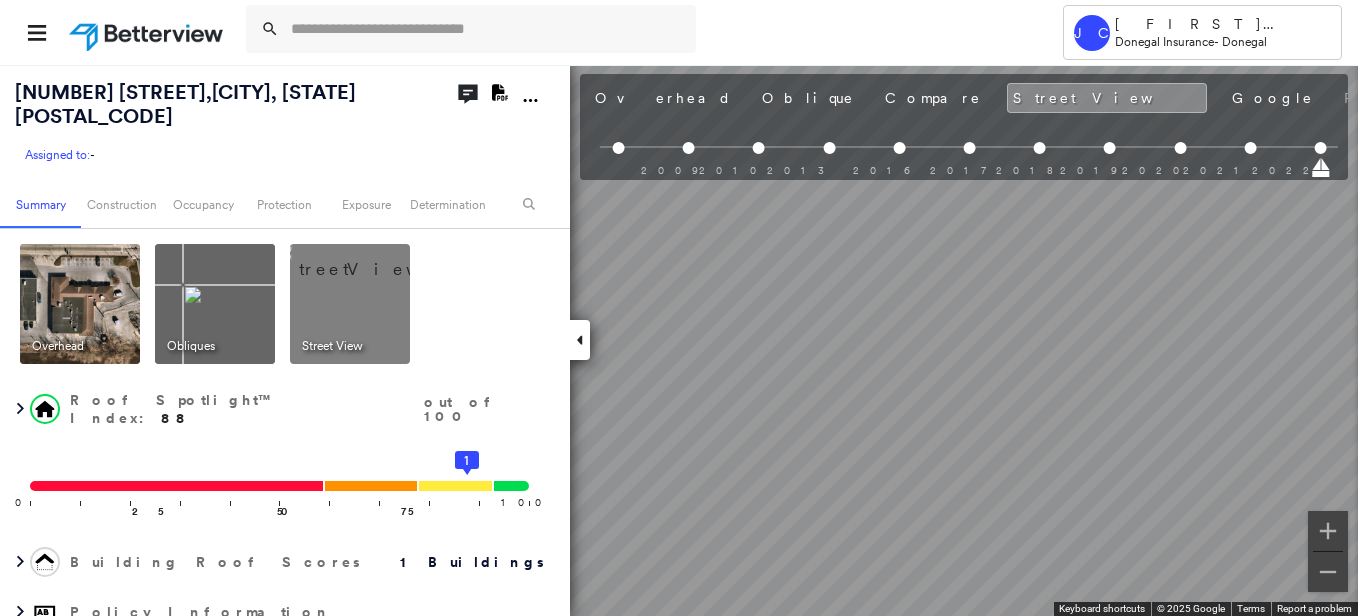 click 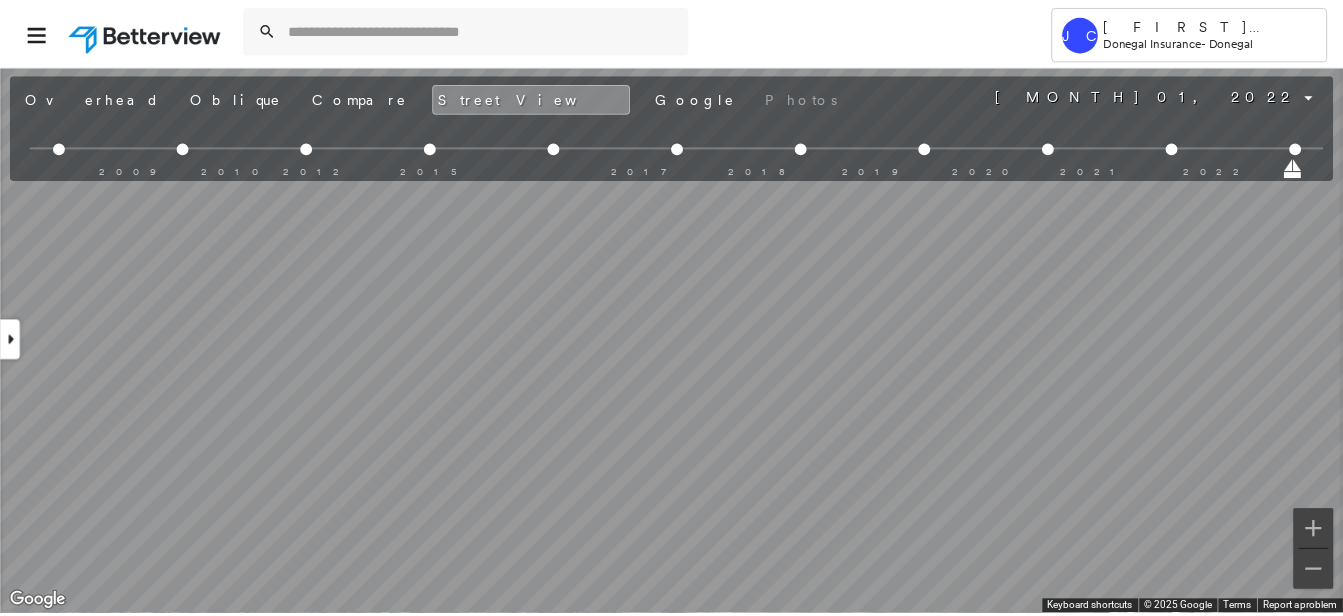 scroll, scrollTop: 0, scrollLeft: 510, axis: horizontal 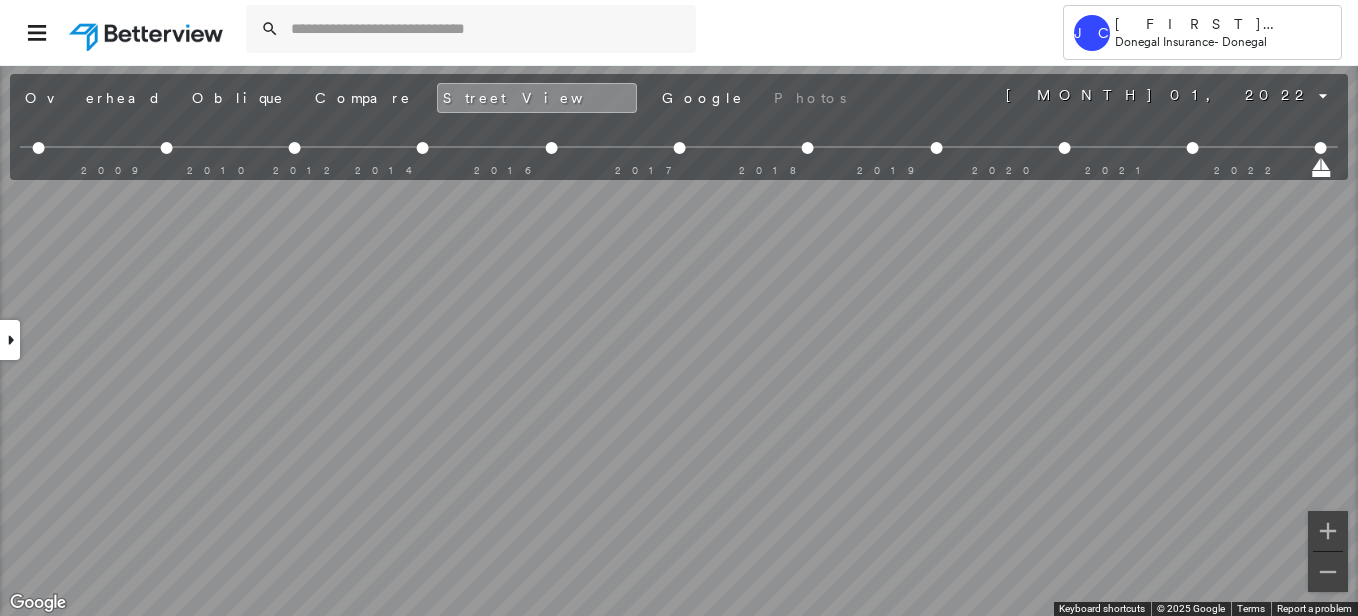click 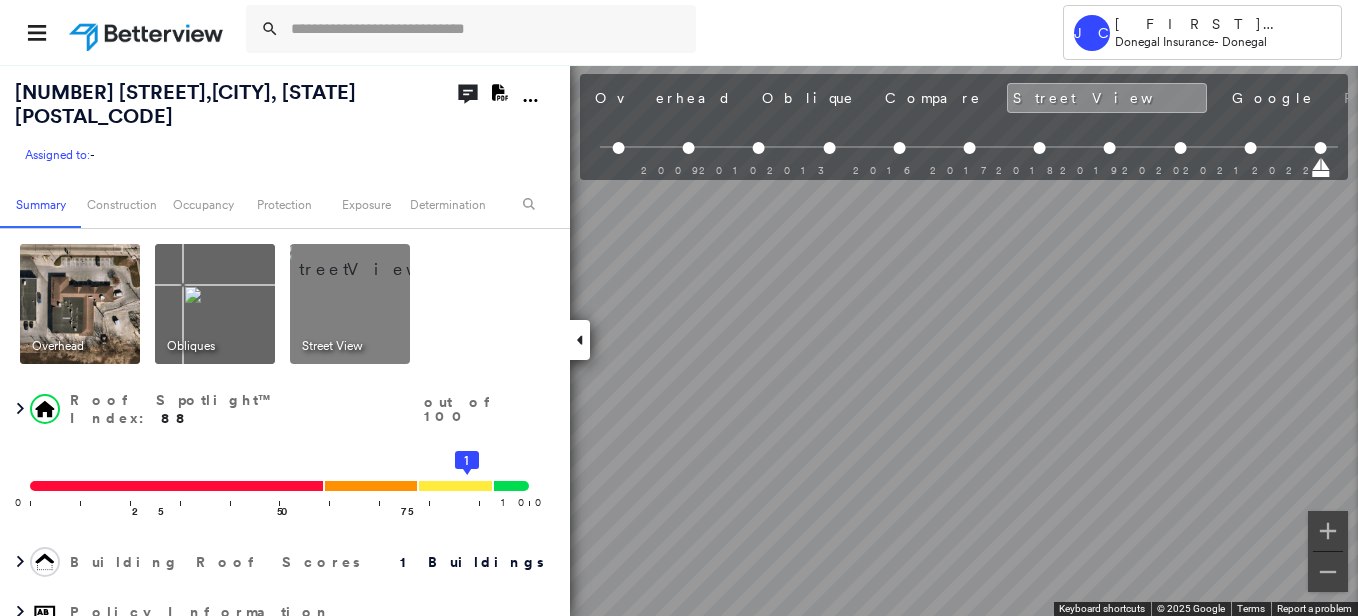 click 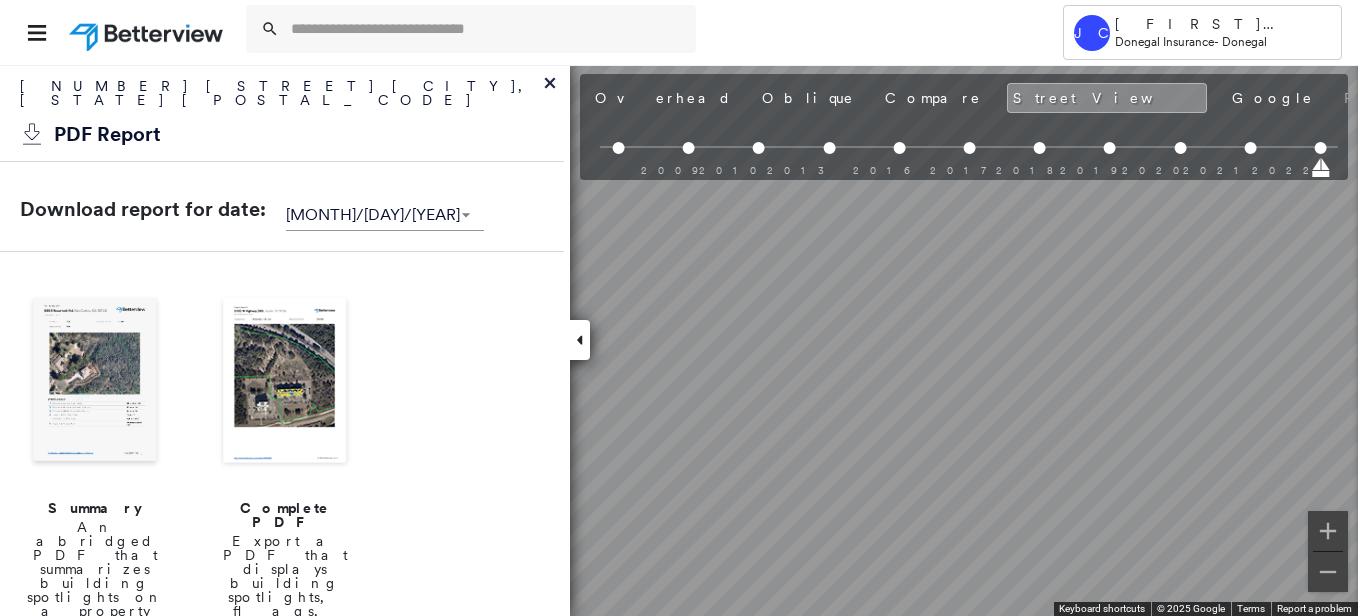 click at bounding box center (285, 382) 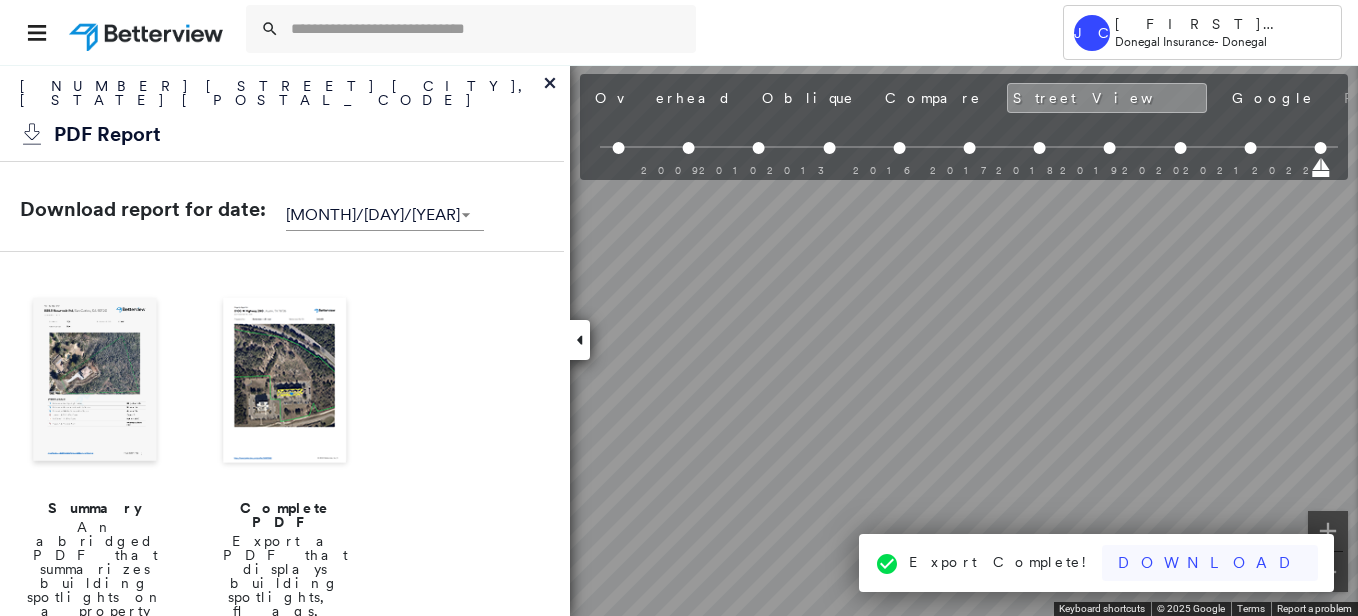 click on "Download" at bounding box center (1210, 563) 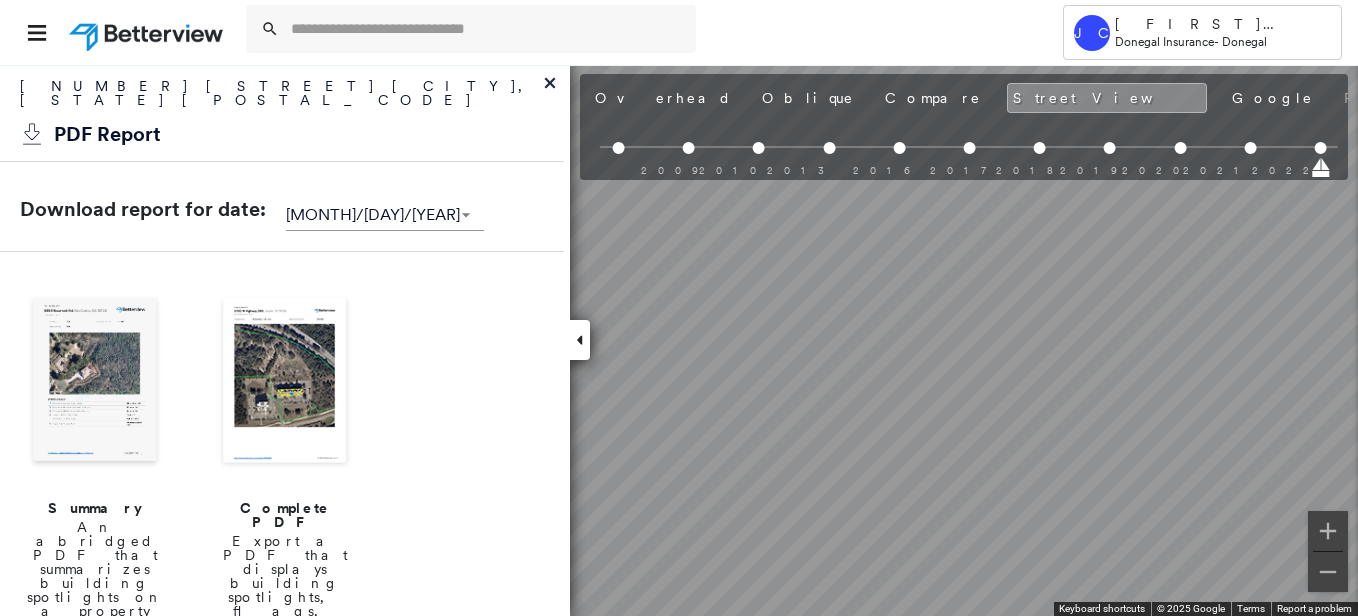 click 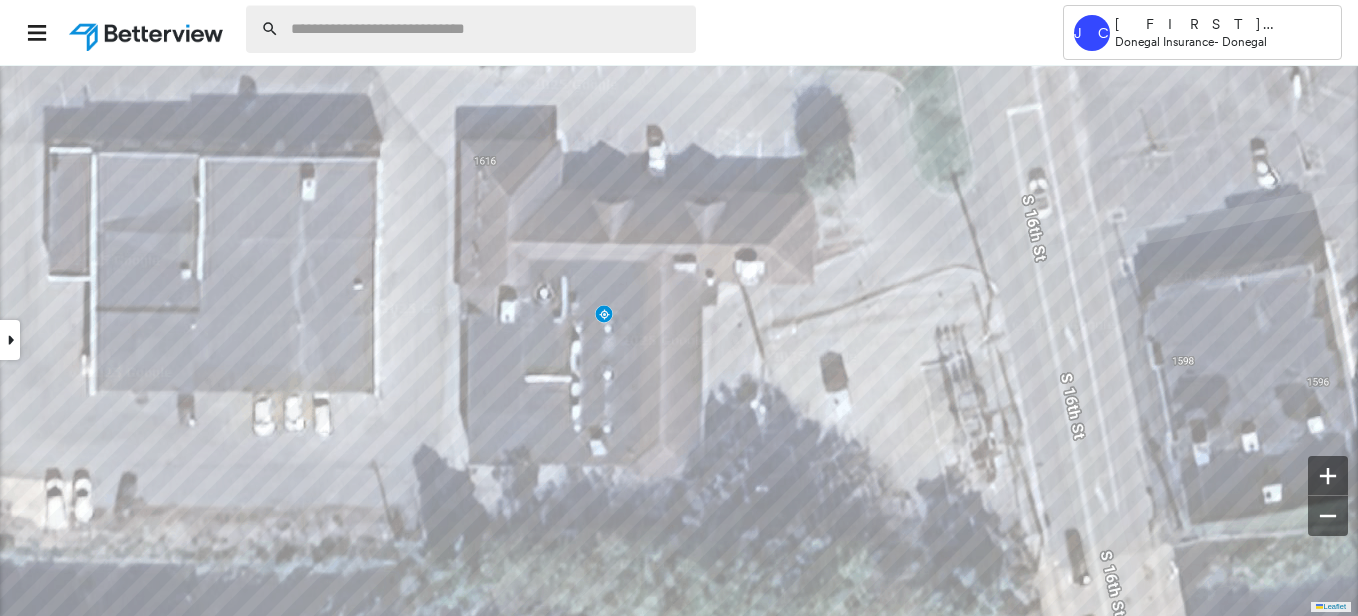 click at bounding box center (487, 29) 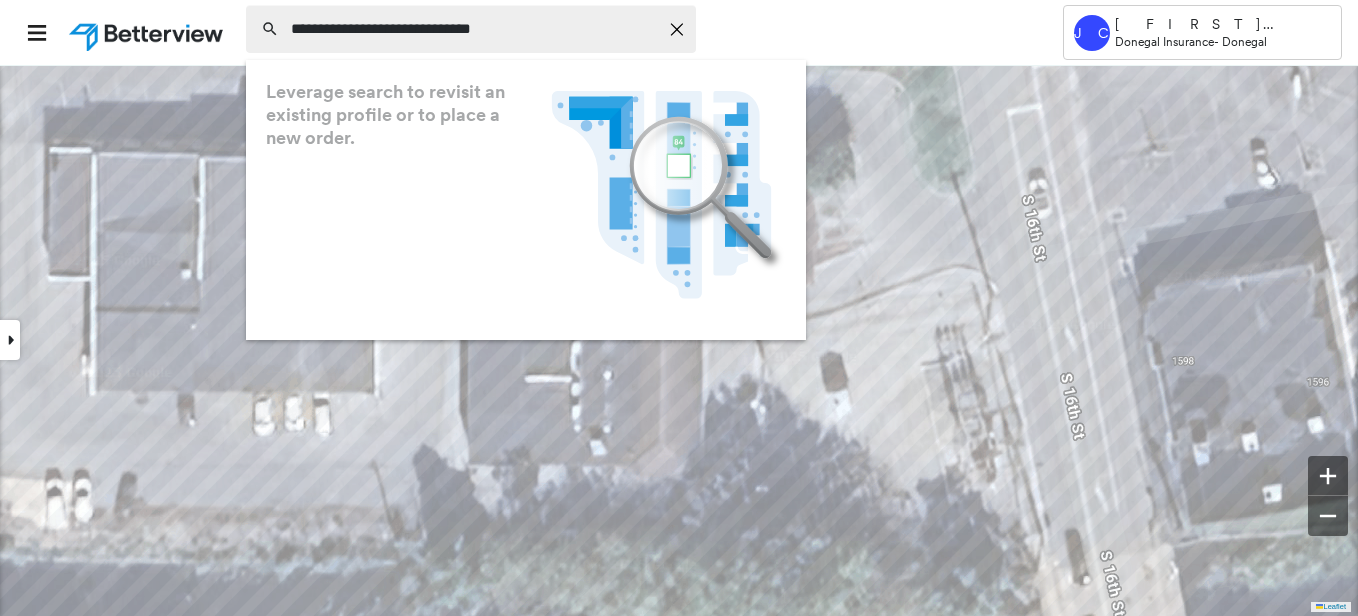 click on "**********" at bounding box center (474, 29) 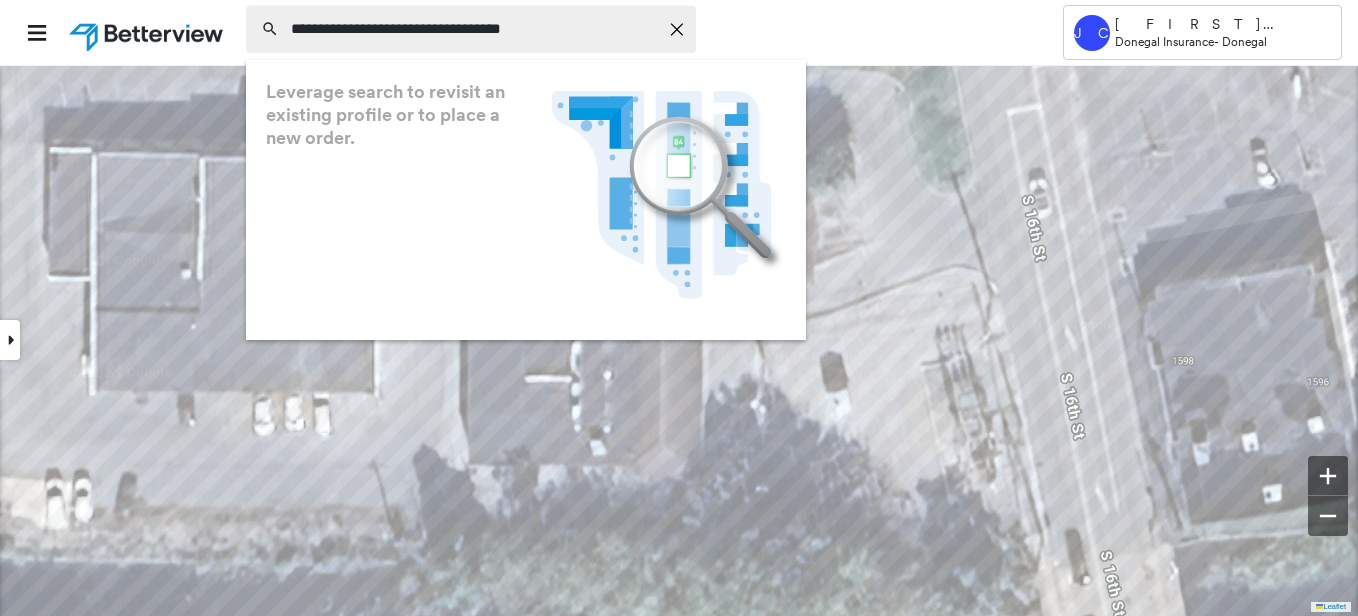 type on "**********" 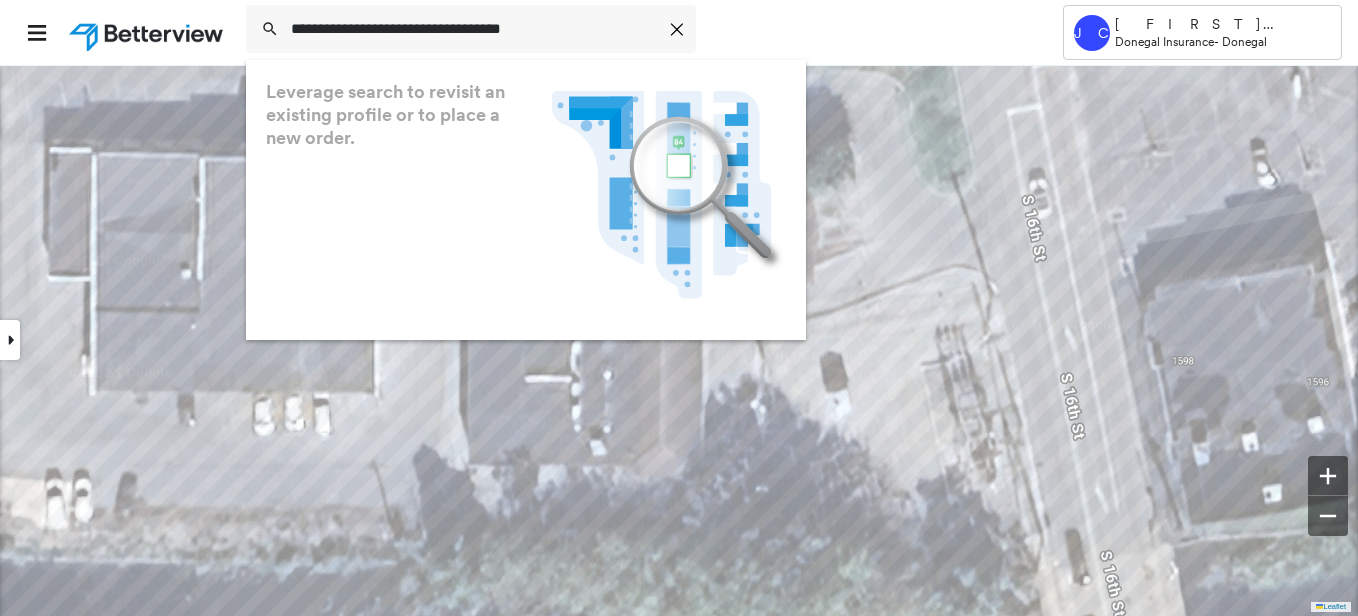 click 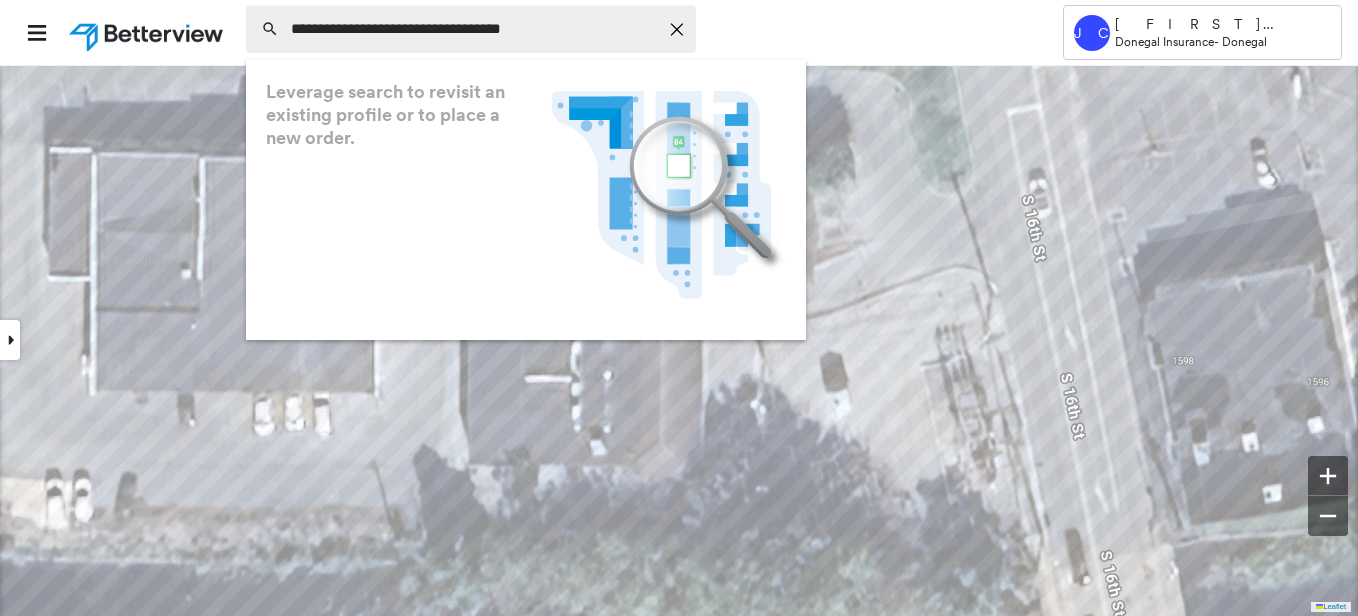 click 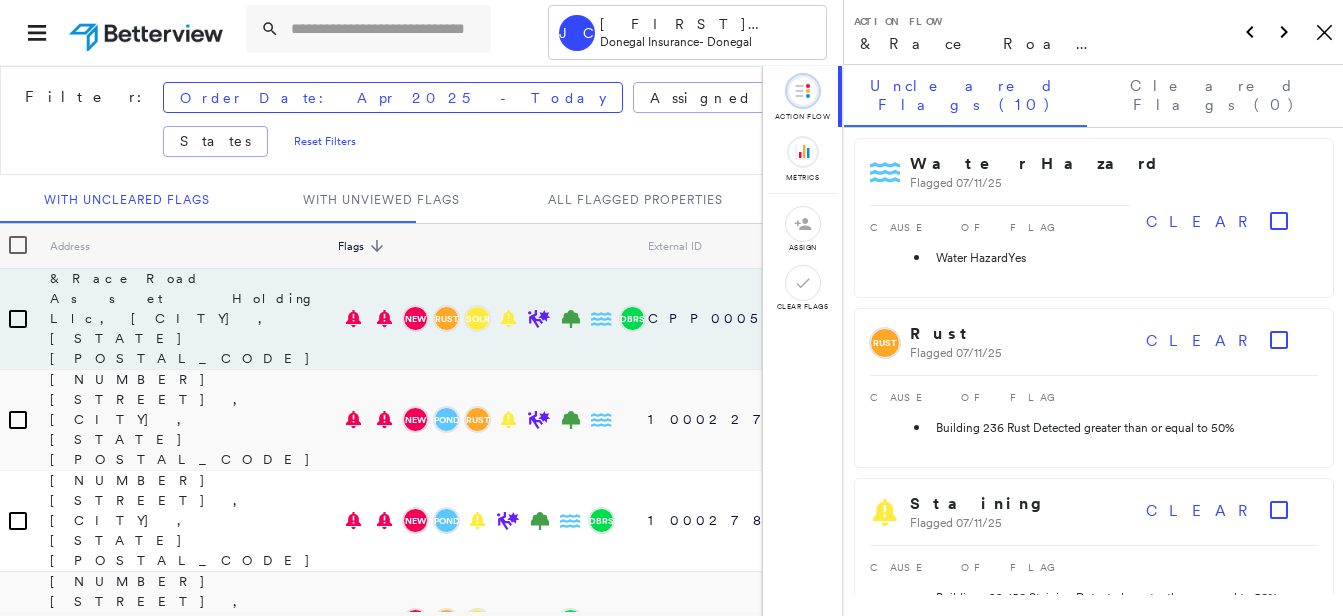 click on "Filter: Order Date: Apr 2025 - Today Assigned To Flags: Score States Reset Filters" at bounding box center (551, 120) 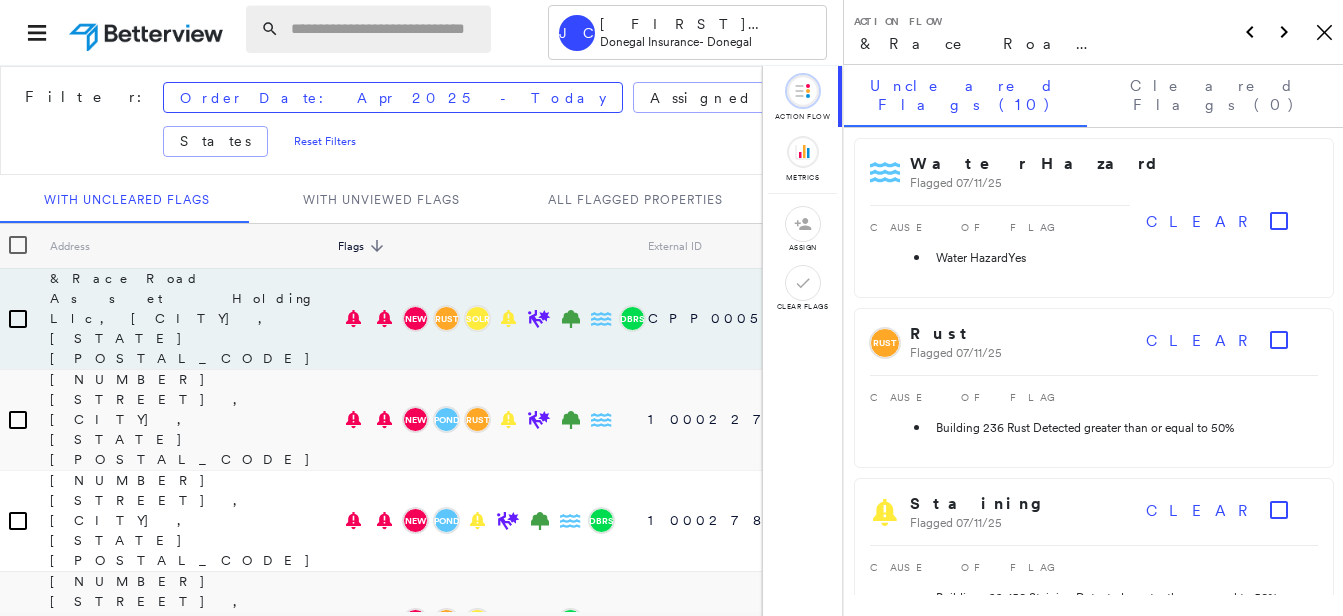 click at bounding box center (385, 29) 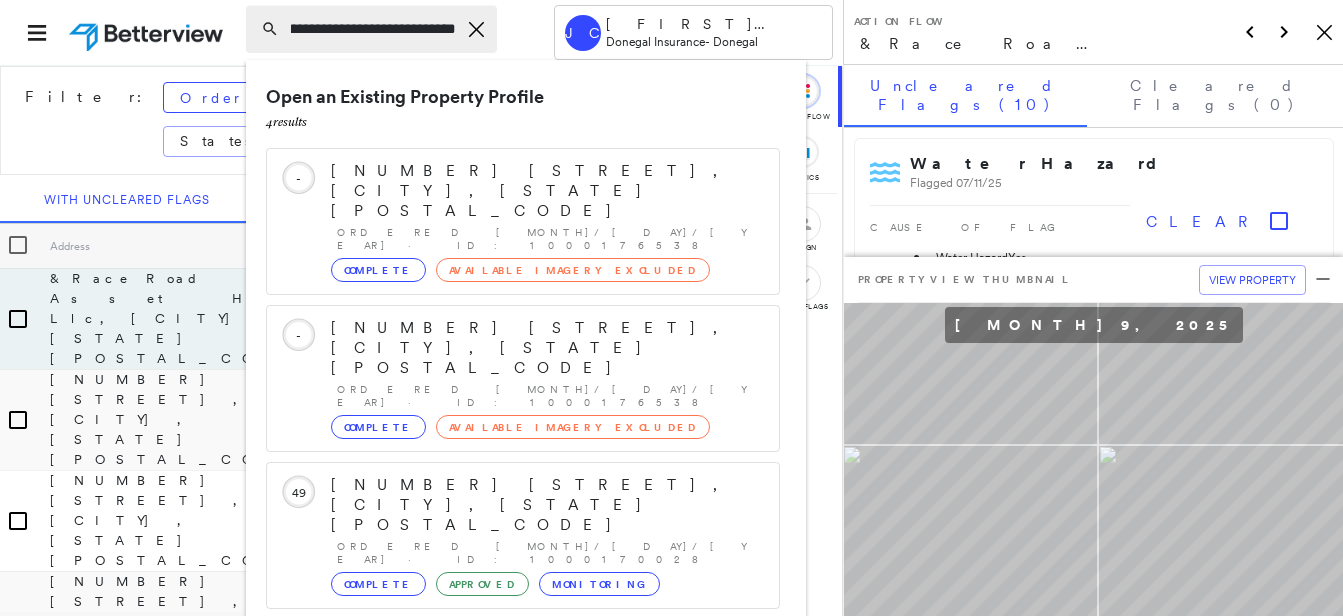 scroll, scrollTop: 0, scrollLeft: 81, axis: horizontal 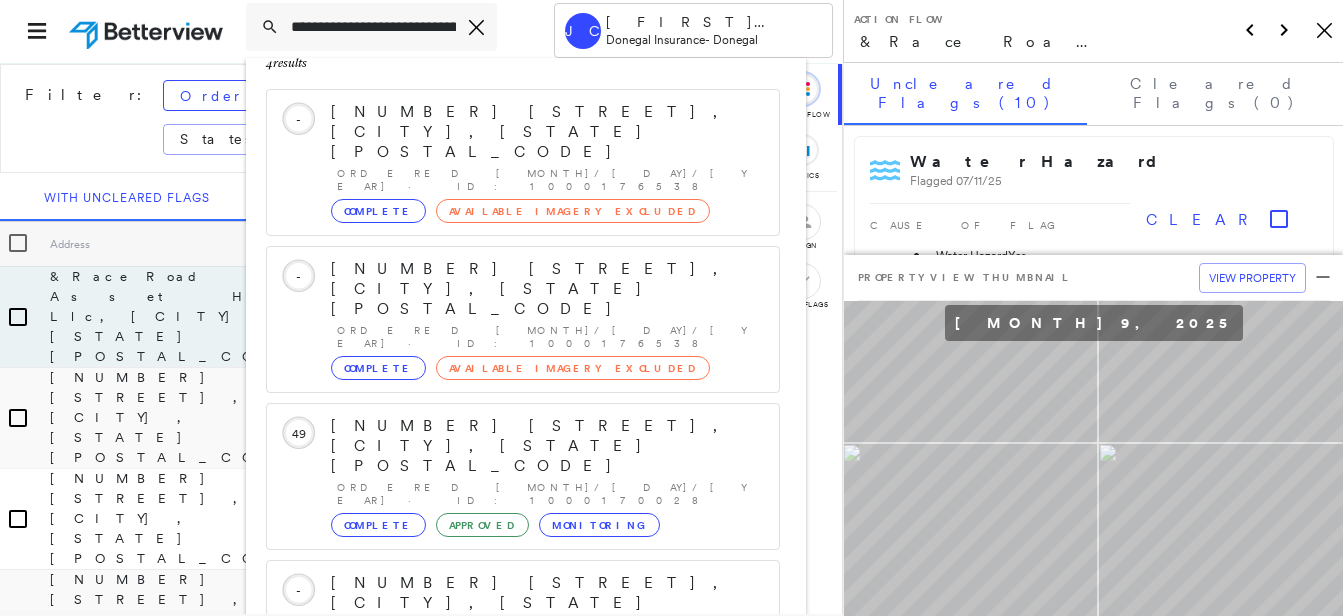 click on "Open an Existing Property Profile 4  result s Circled Text Icon - [NUMBER] [STREET], [CITY], [STATE] [POSTAL_CODE] Ordered [MONTH]/[DAY]/[YEAR] · ID: 1000176538 Complete Available Imagery Excluded Circled Text Icon - [NUMBER] [STREET], [CITY], [STATE] [POSTAL_CODE] Ordered [MONTH]/[DAY]/[YEAR] · ID: 1000176538 Complete Available Imagery Excluded Circled Text Icon 49 [NUMBER] [STREET], [CITY], [STATE] [POSTAL_CODE] Ordered [MONTH]/[DAY]/[YEAR] · ID: 1000170028 Complete Approved Monitoring Circled Text Icon - [NUMBER] [STREET], [CITY], [STATE] [POSTAL_CODE] Ordered [MONTH]/[DAY]/[YEAR] · ID: 1000176538 Complete No Imagery Coverage   Run a New Property Profile 1 result - Click to order a Property Profile [NUMBER] [STREET], [CITY], [STATE] Group Created with Sketch." at bounding box center (526, 362) 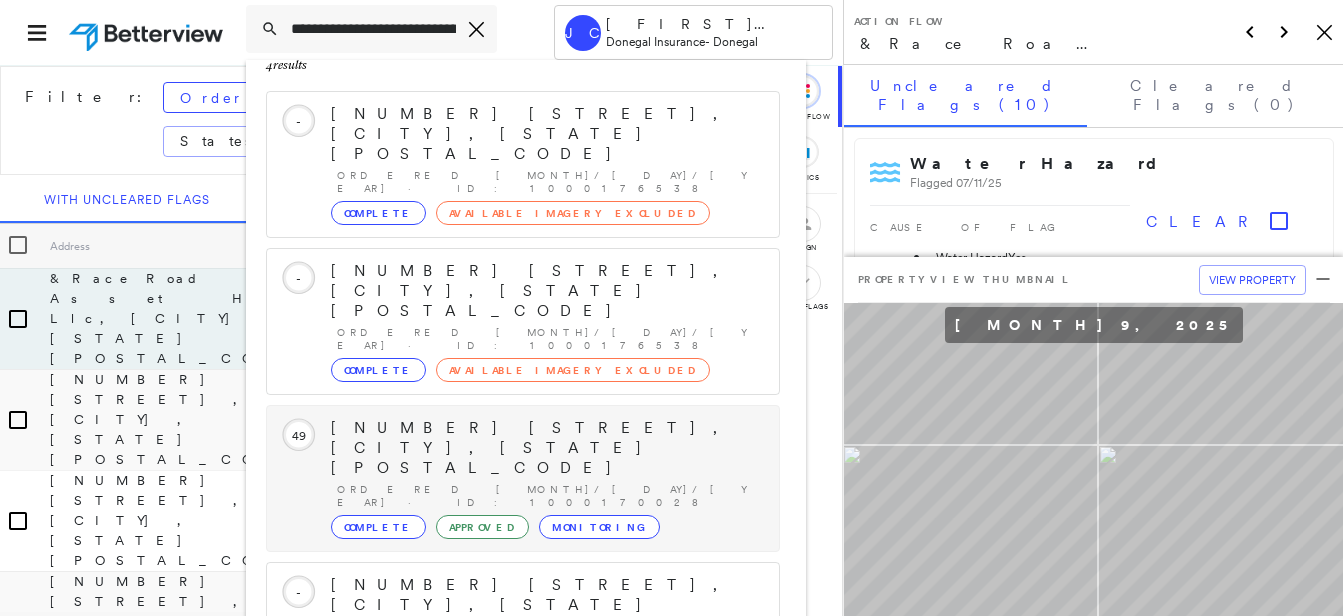 scroll, scrollTop: 2, scrollLeft: 0, axis: vertical 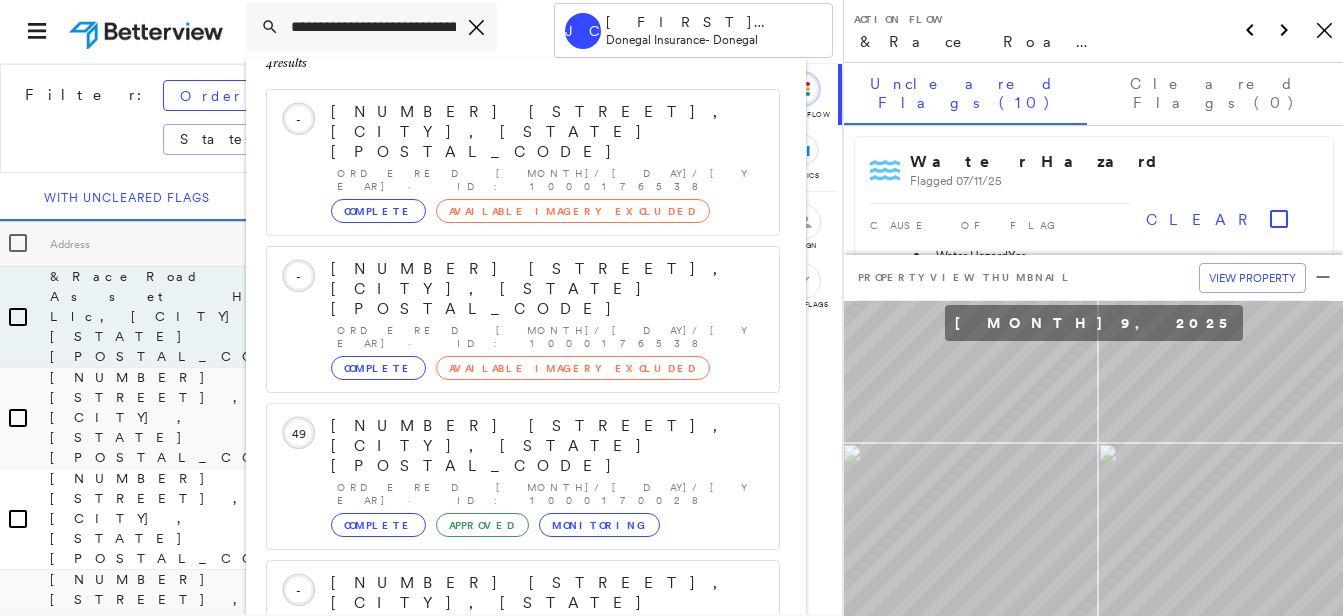 click on "assign" at bounding box center [802, 226] 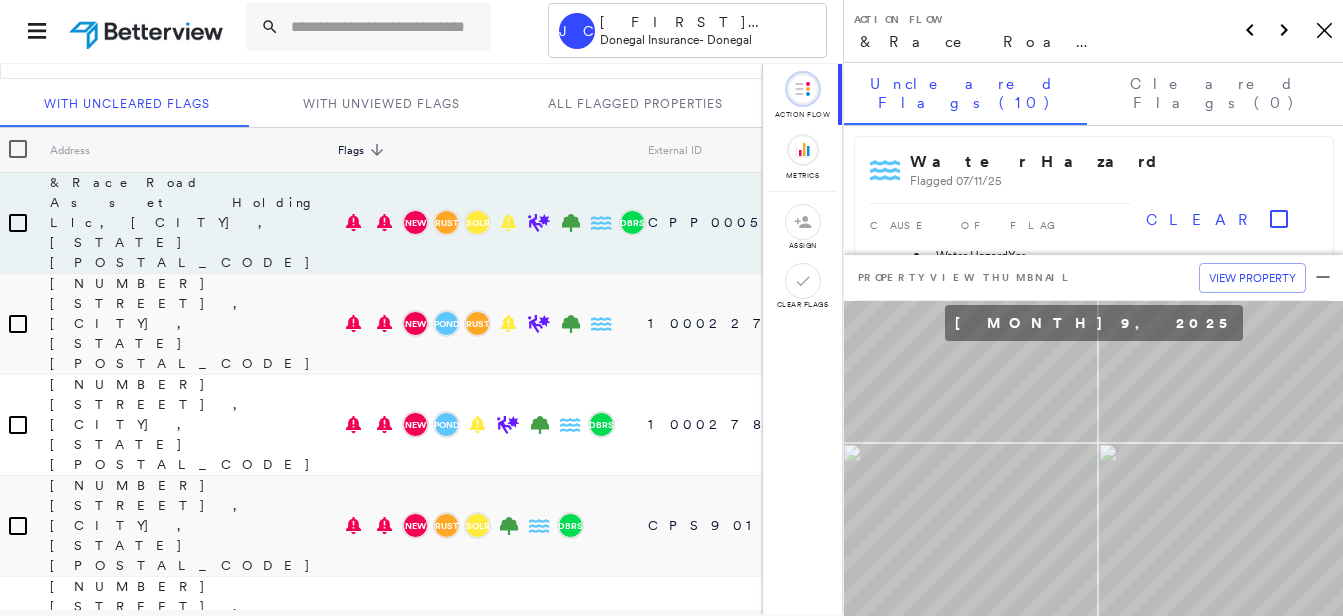 scroll, scrollTop: 0, scrollLeft: 0, axis: both 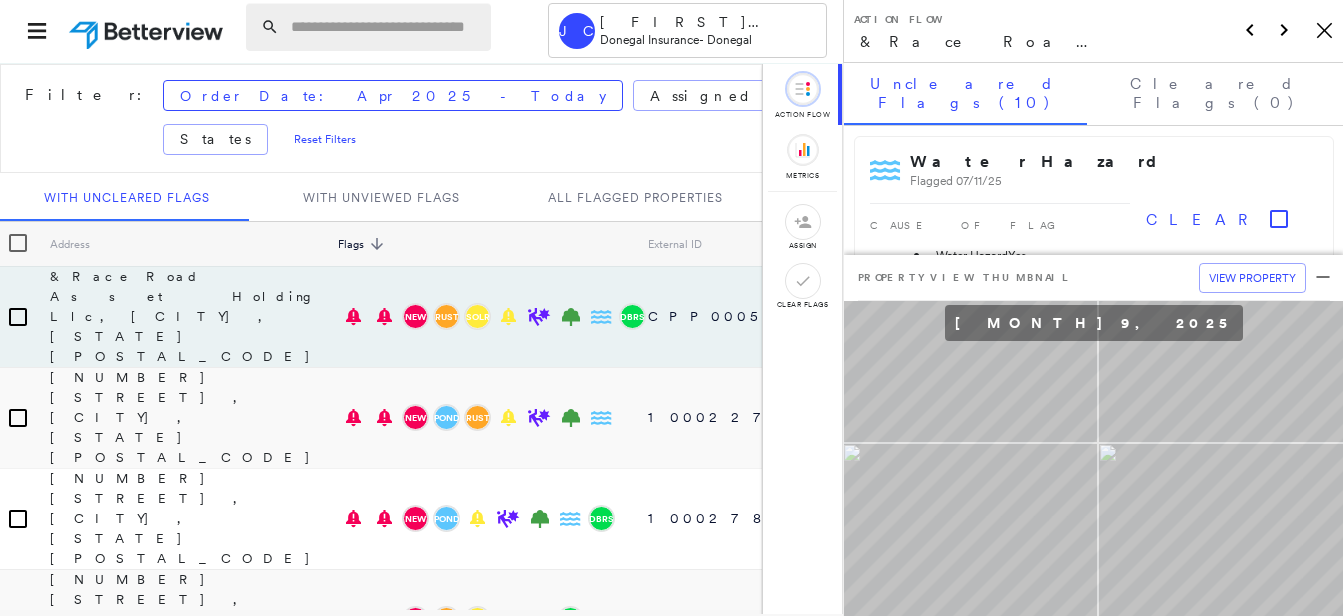 click at bounding box center (385, 27) 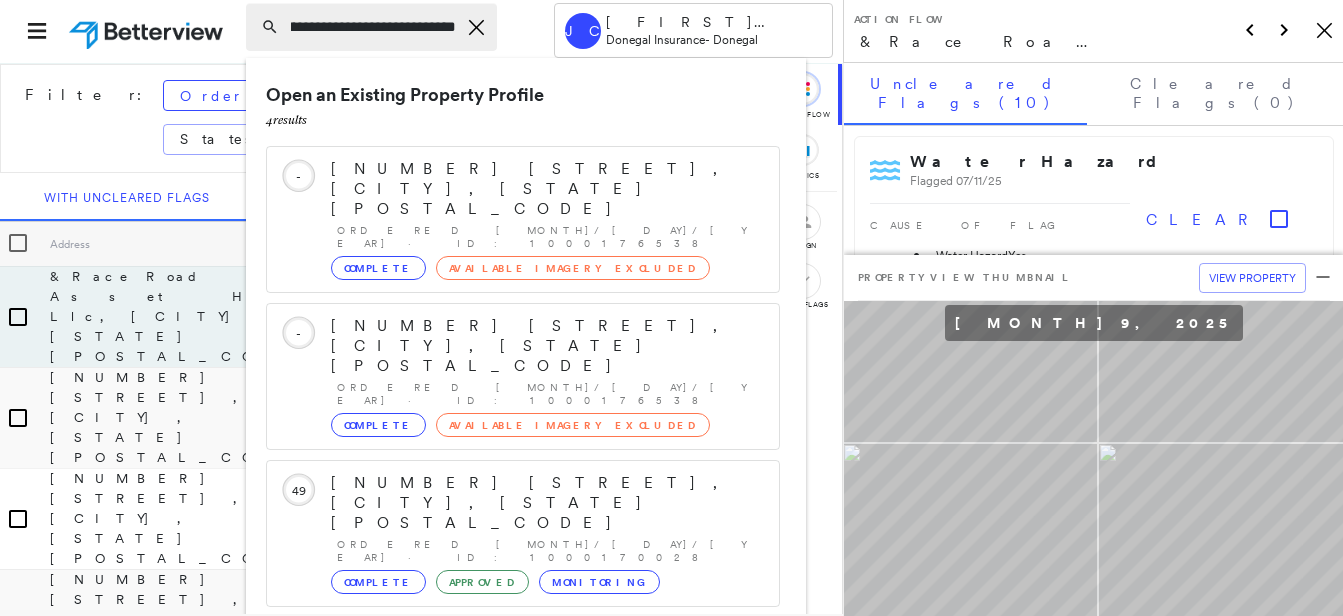 scroll, scrollTop: 0, scrollLeft: 42, axis: horizontal 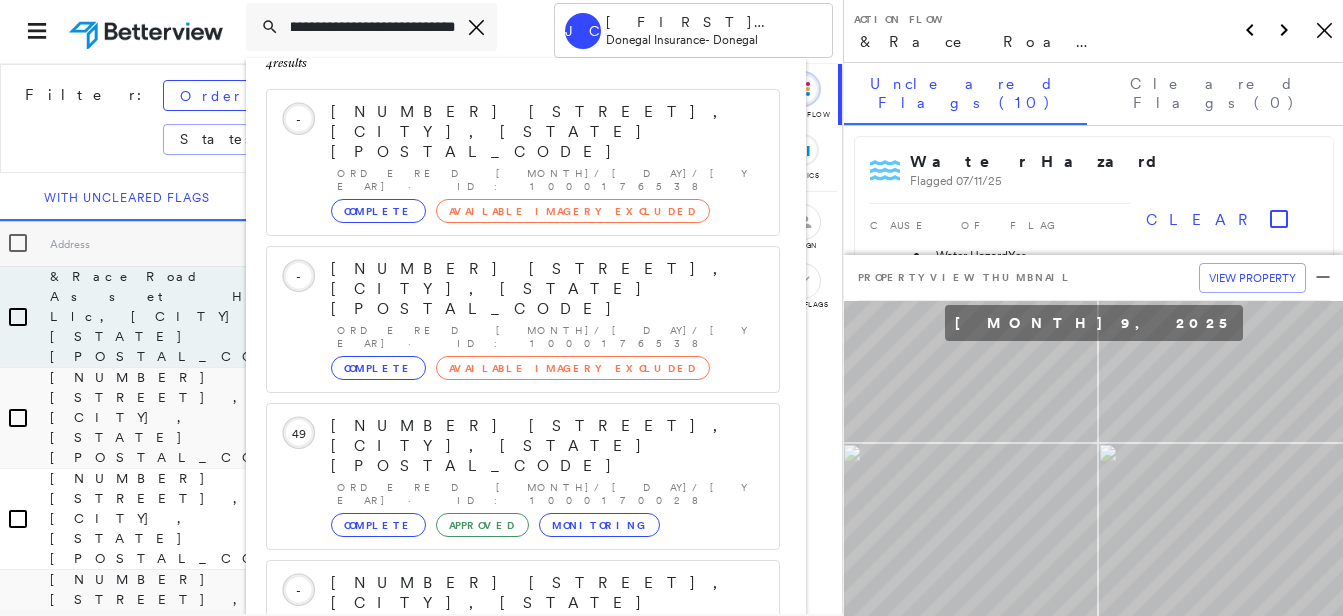 type on "**********" 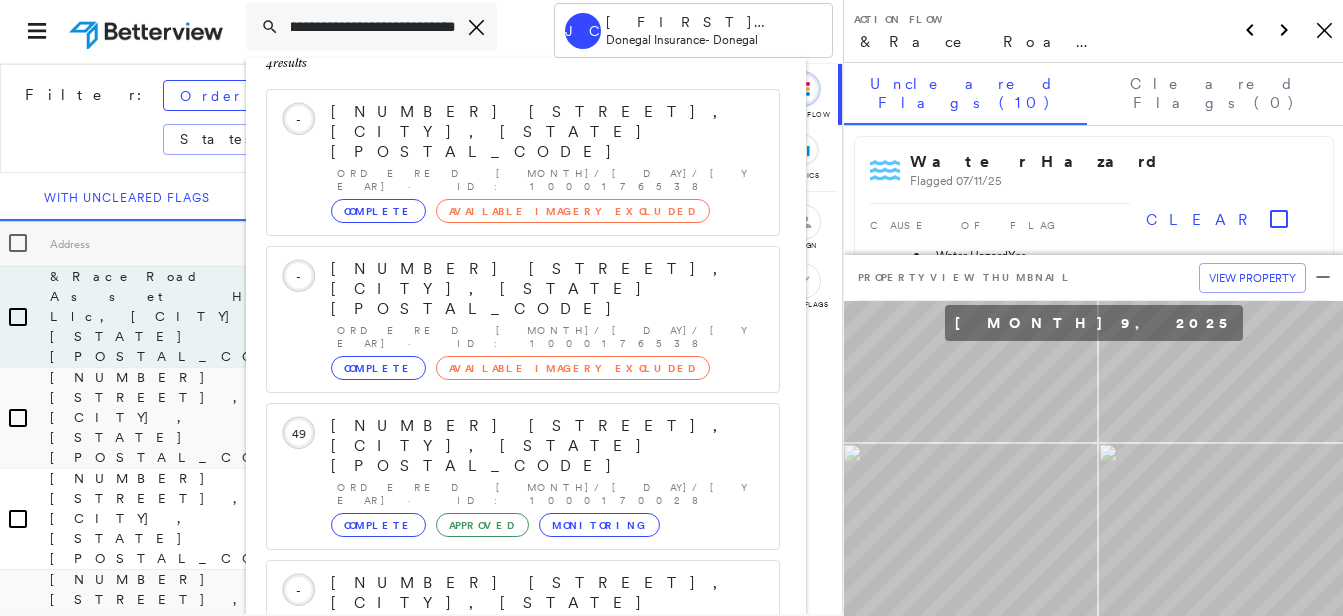 scroll, scrollTop: 0, scrollLeft: 0, axis: both 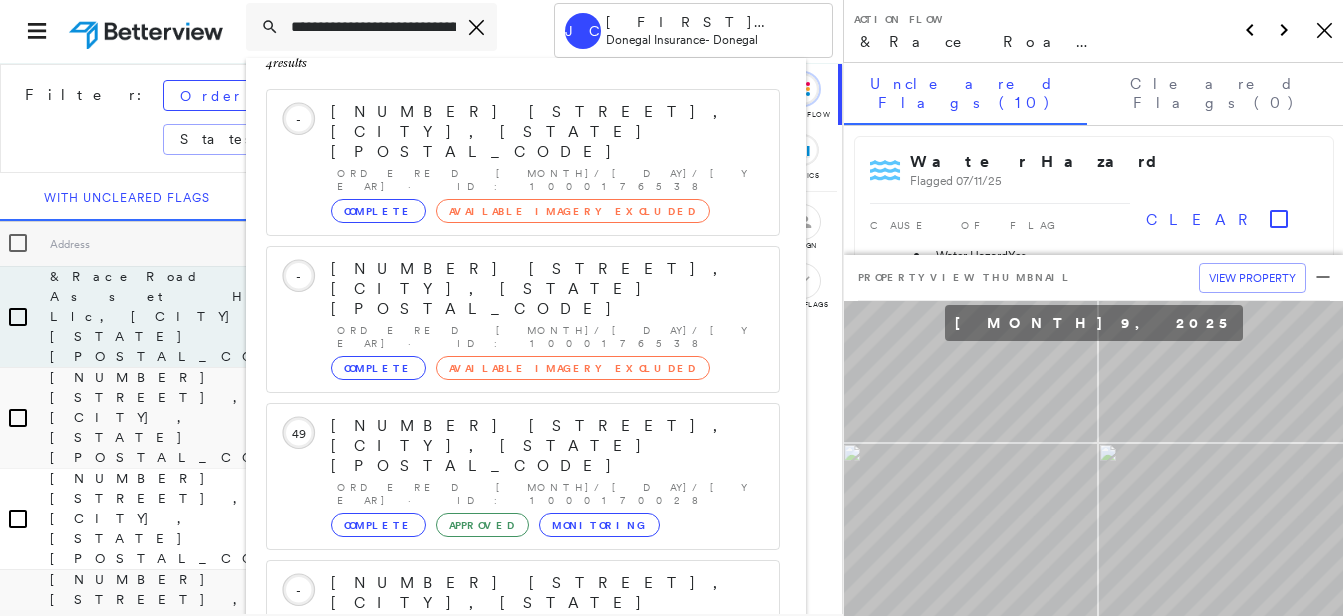 click on "Run a New Property Profile 1 result - Click to order a Property Profile" at bounding box center [523, 779] 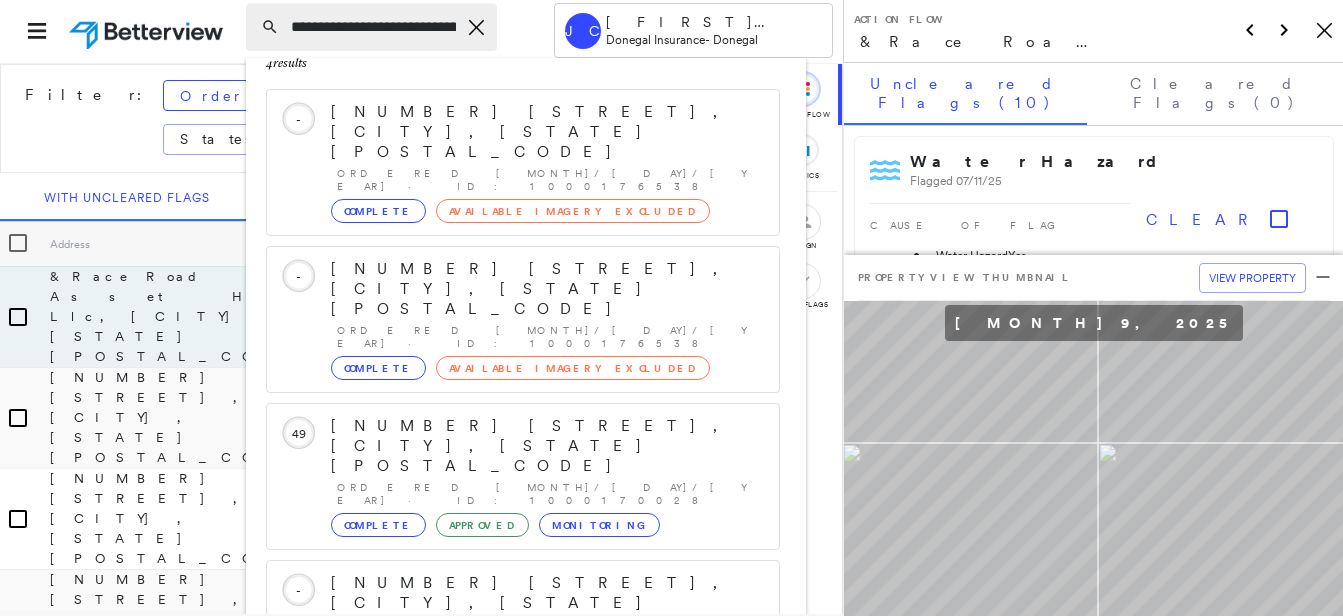 click on "Icon_Closemodal" 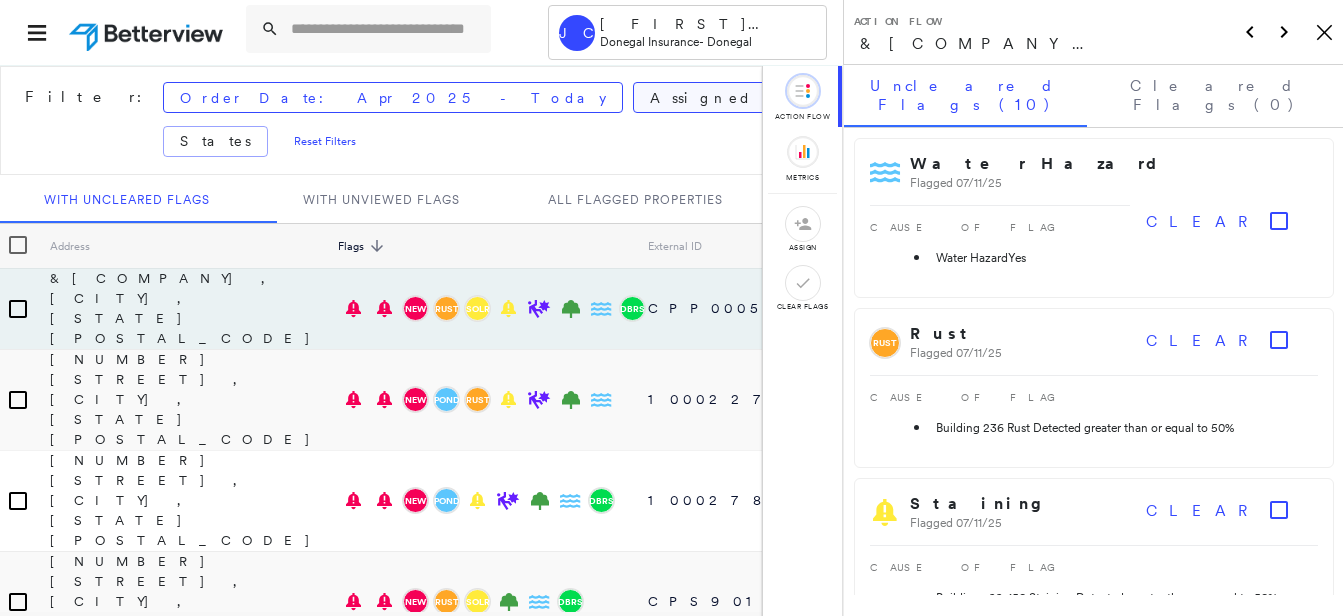 scroll, scrollTop: 0, scrollLeft: 0, axis: both 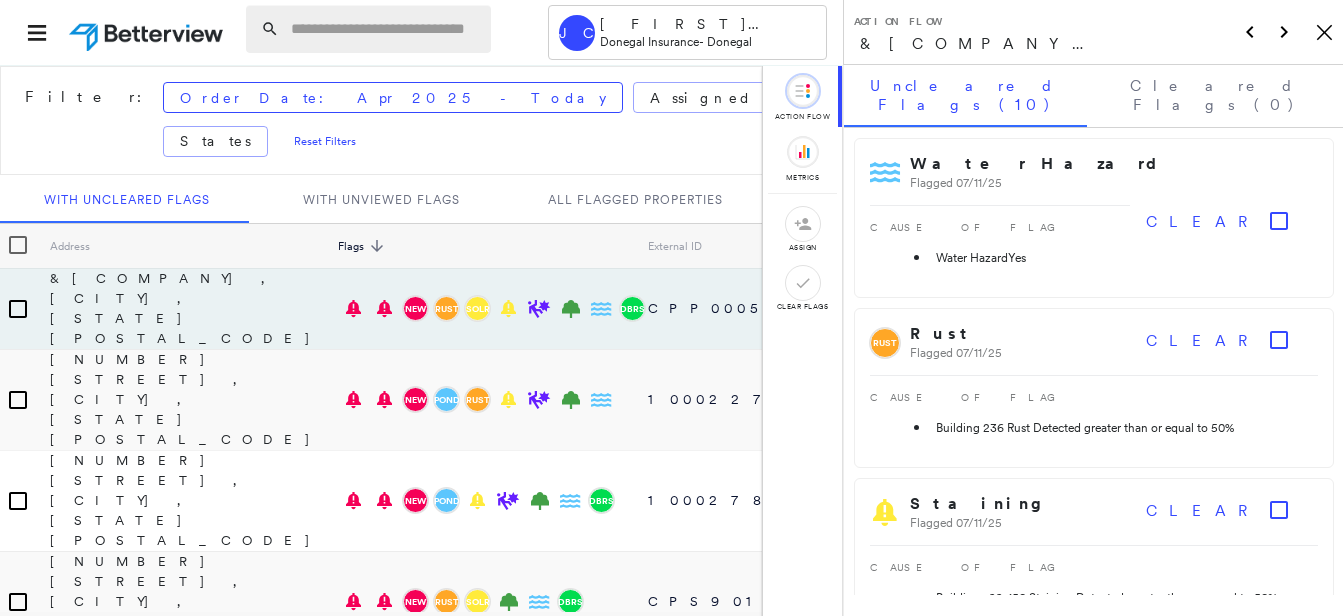 click at bounding box center [385, 29] 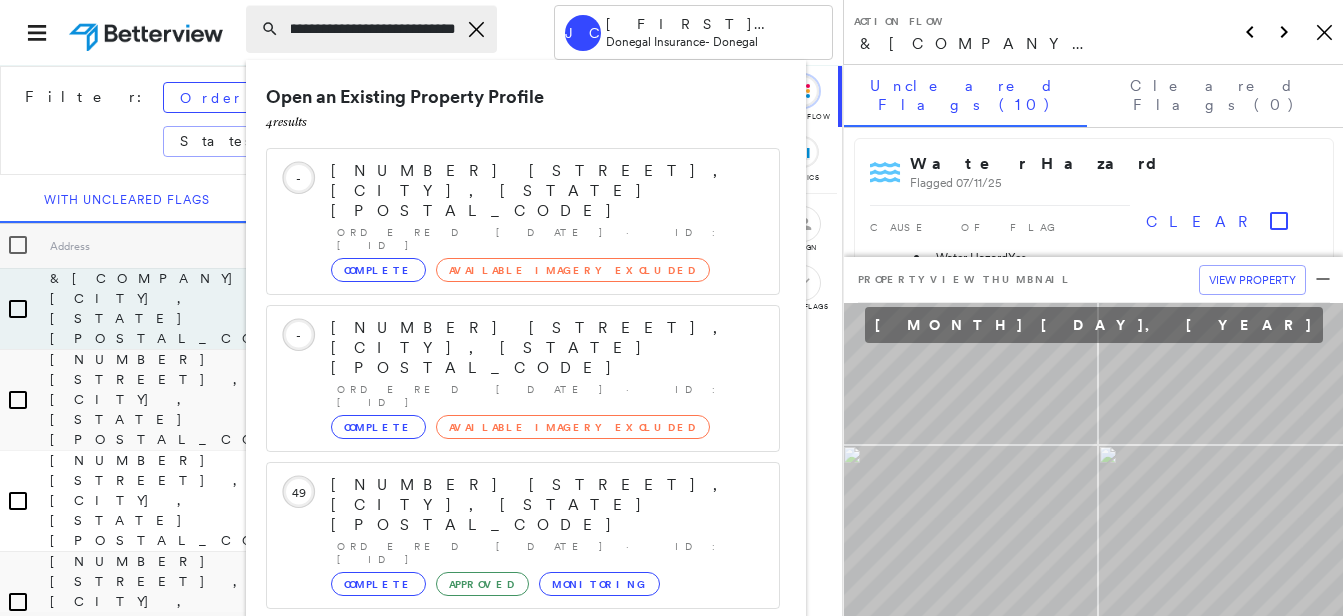 scroll, scrollTop: 0, scrollLeft: 81, axis: horizontal 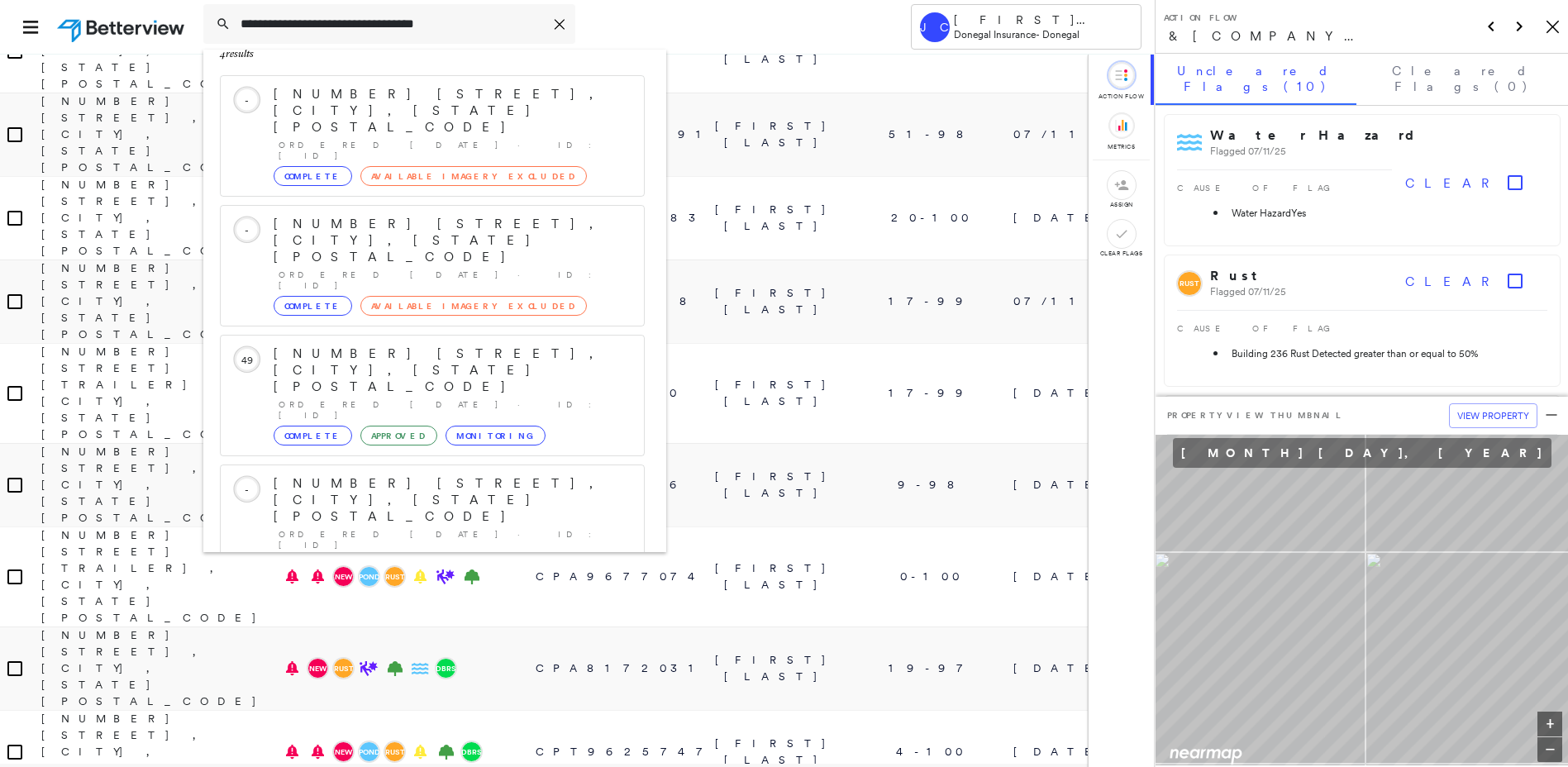 type on "**********" 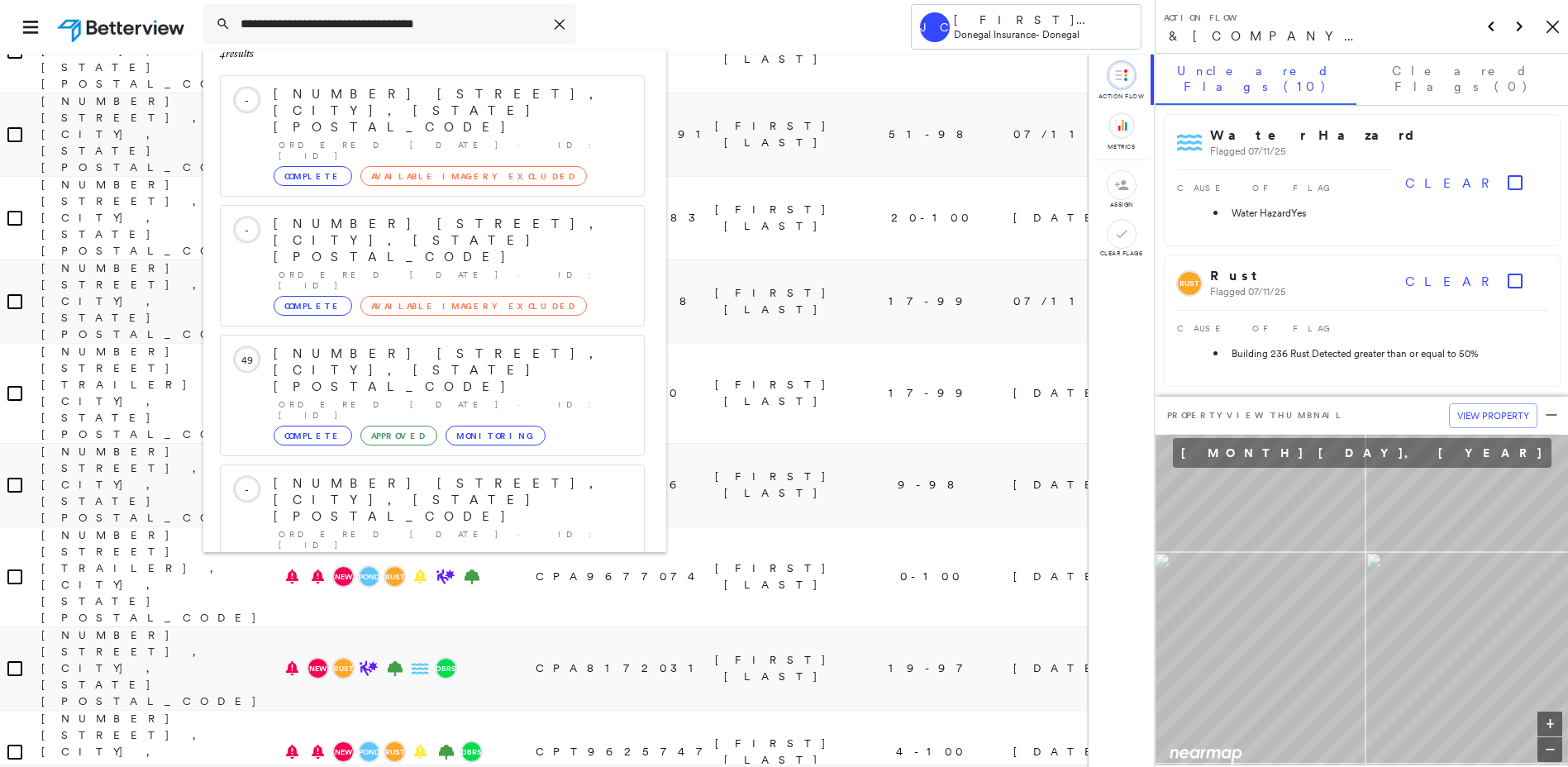 click 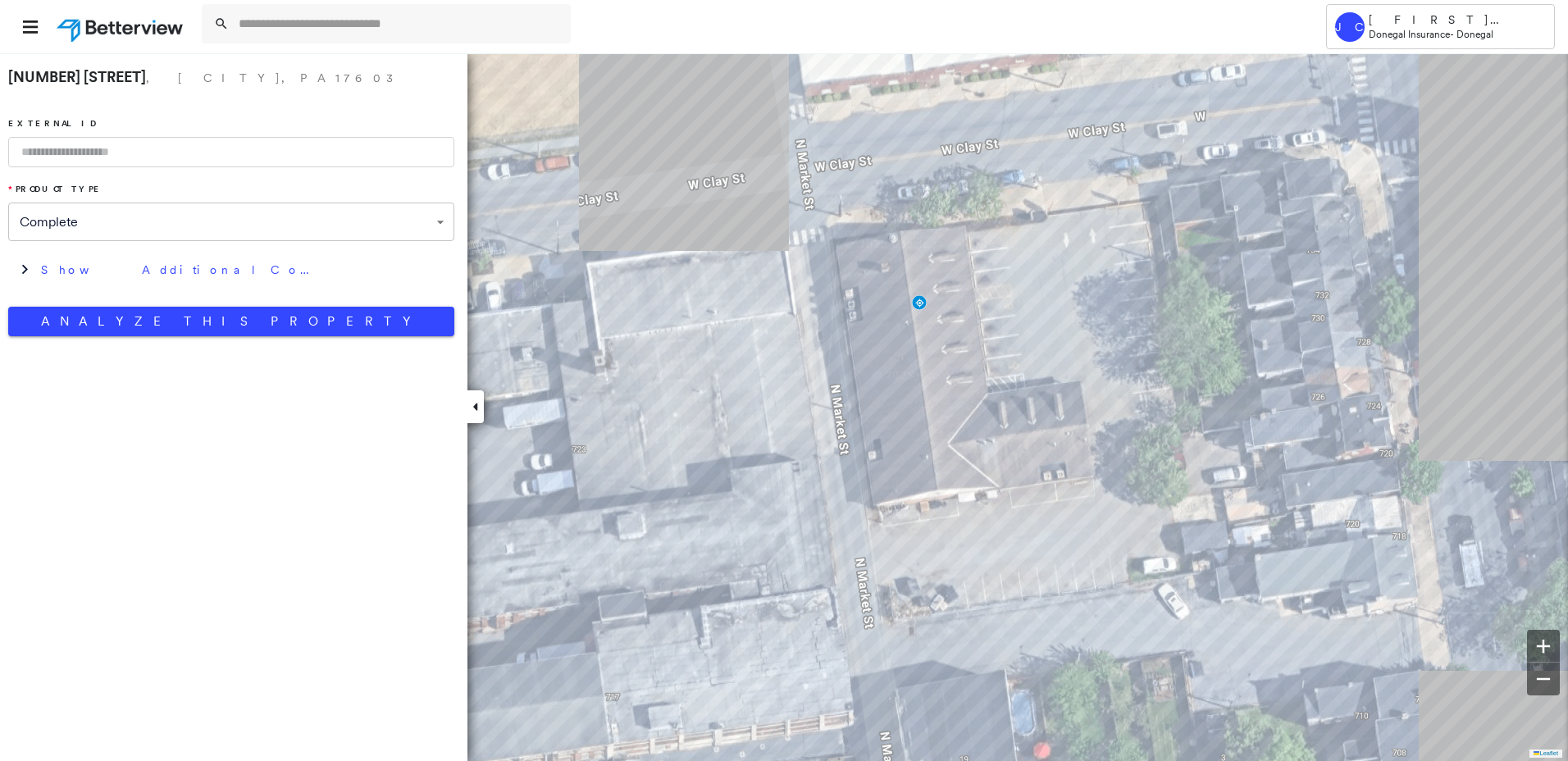 click on "**********" at bounding box center (231, 198) 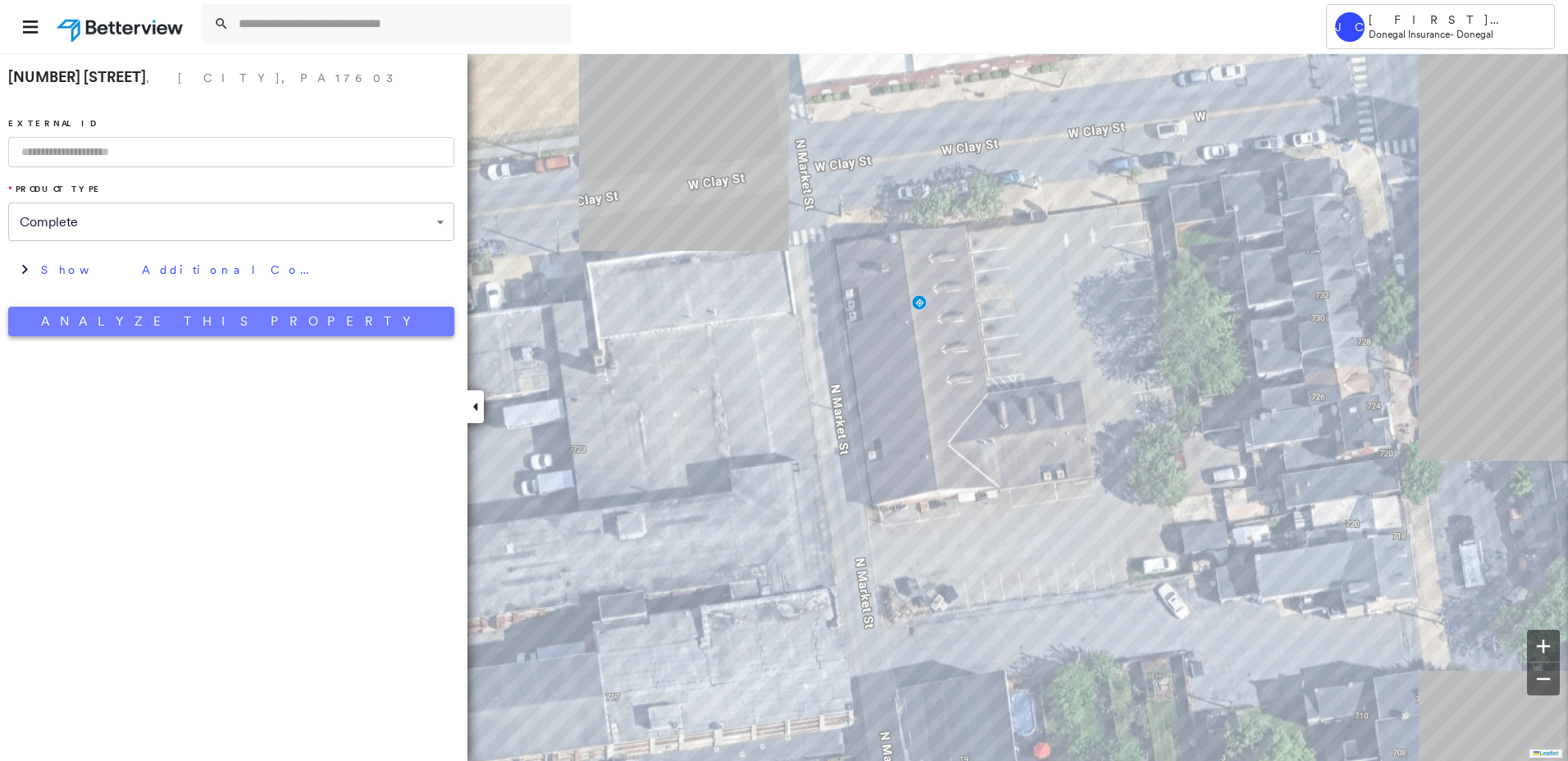 click on "Analyze This Property" at bounding box center (231, 321) 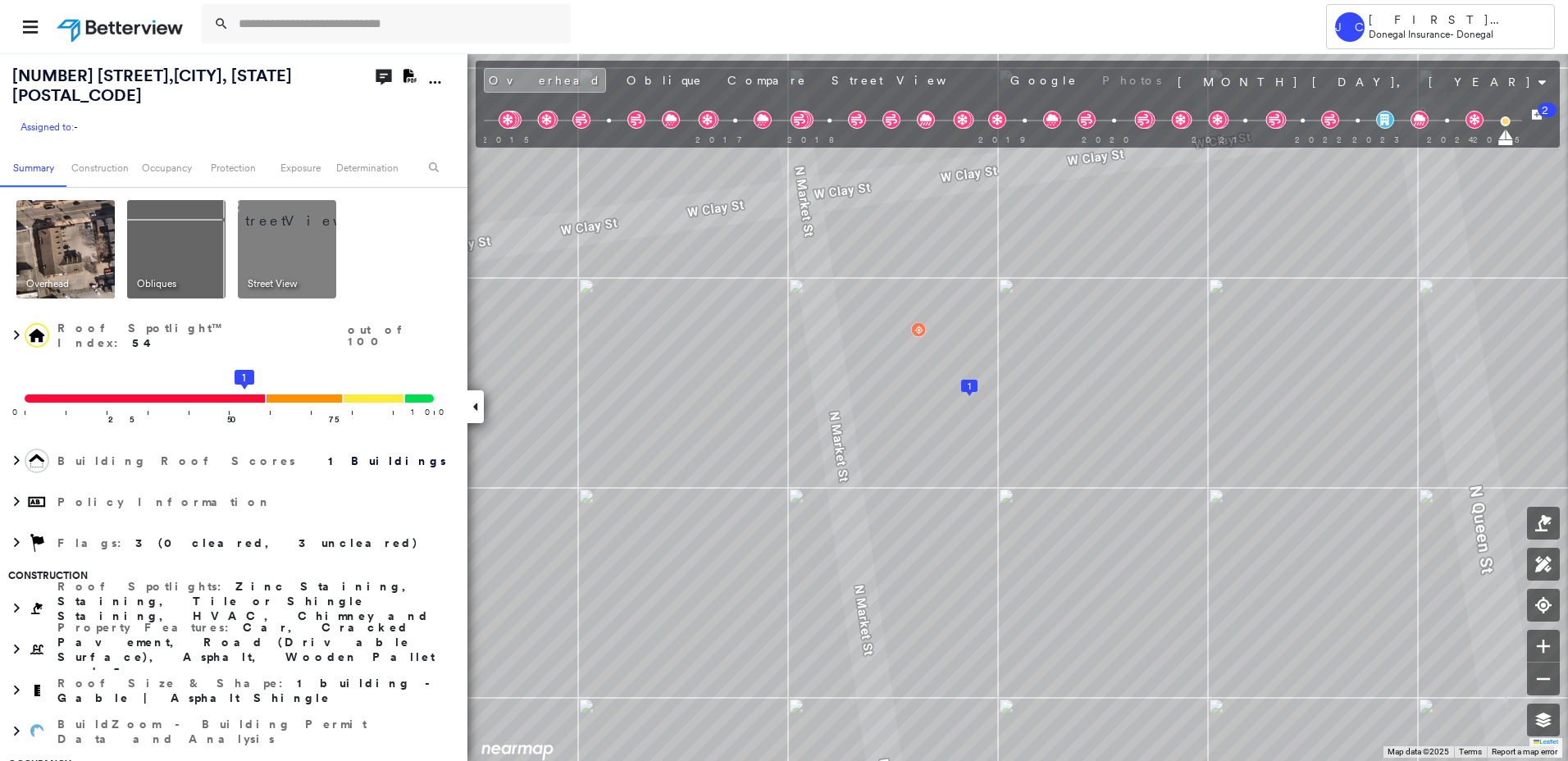 click 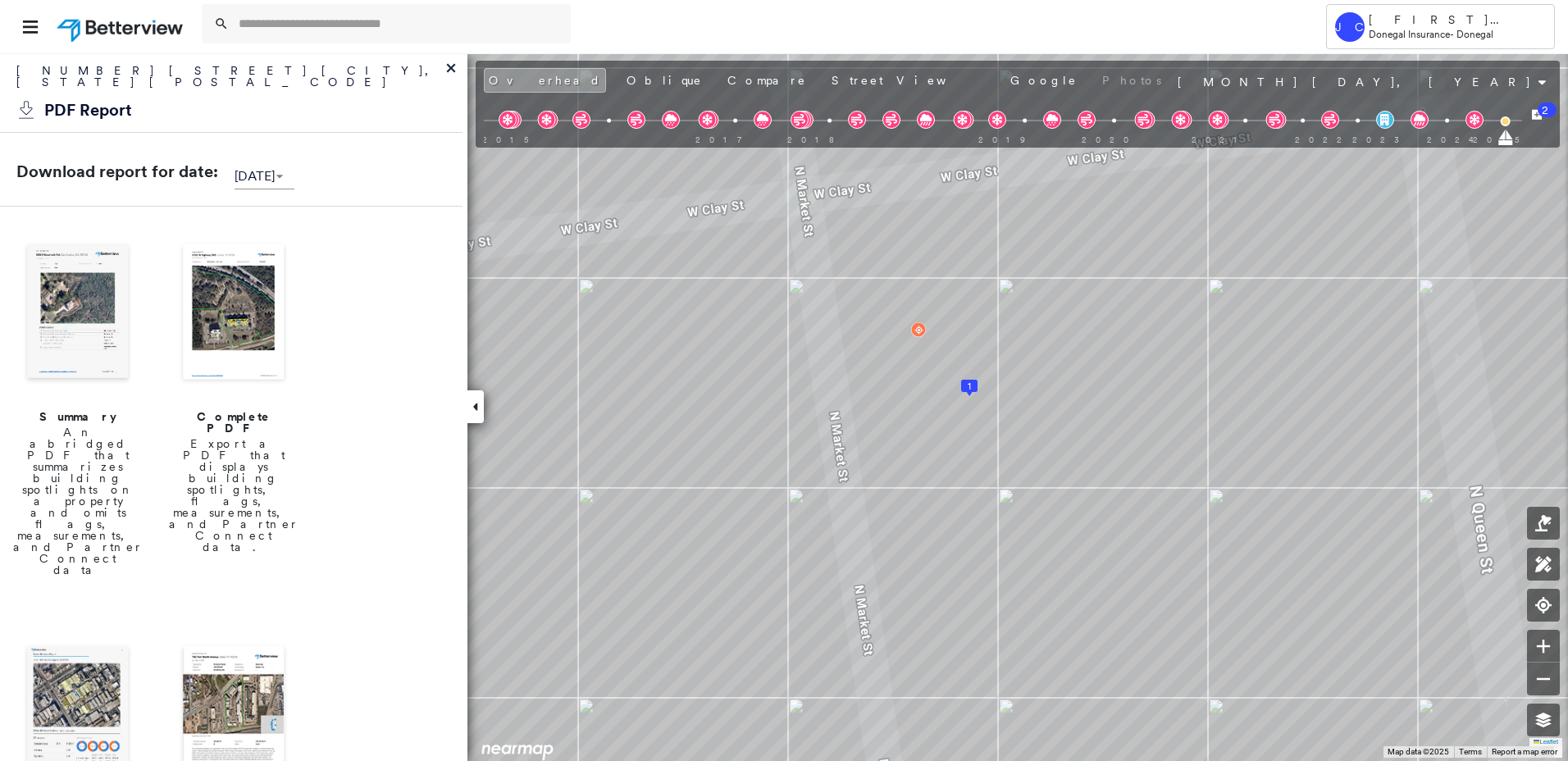 click at bounding box center [234, 313] 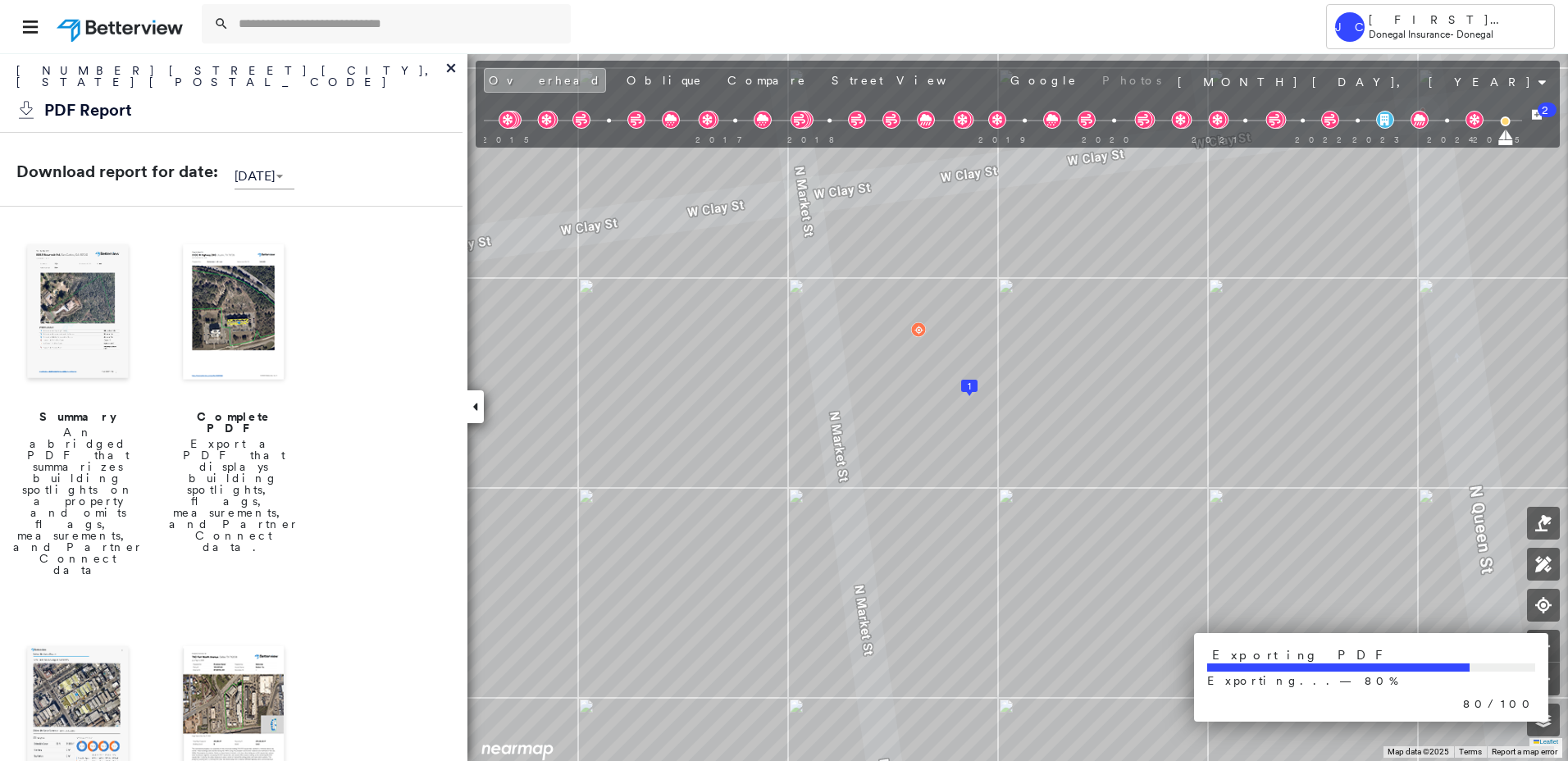 click at bounding box center (1306, 668) 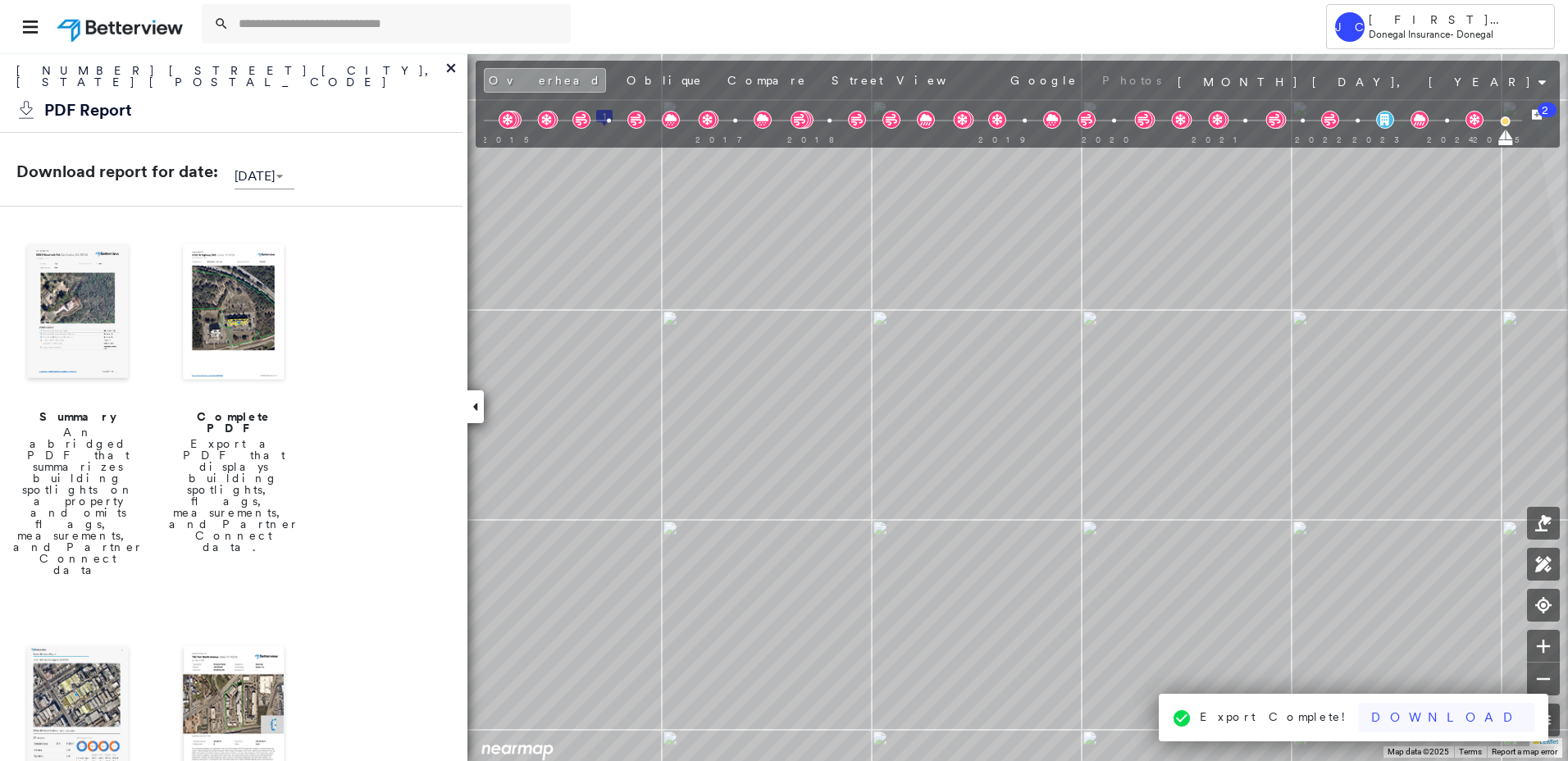 click on "Download" at bounding box center [1447, 718] 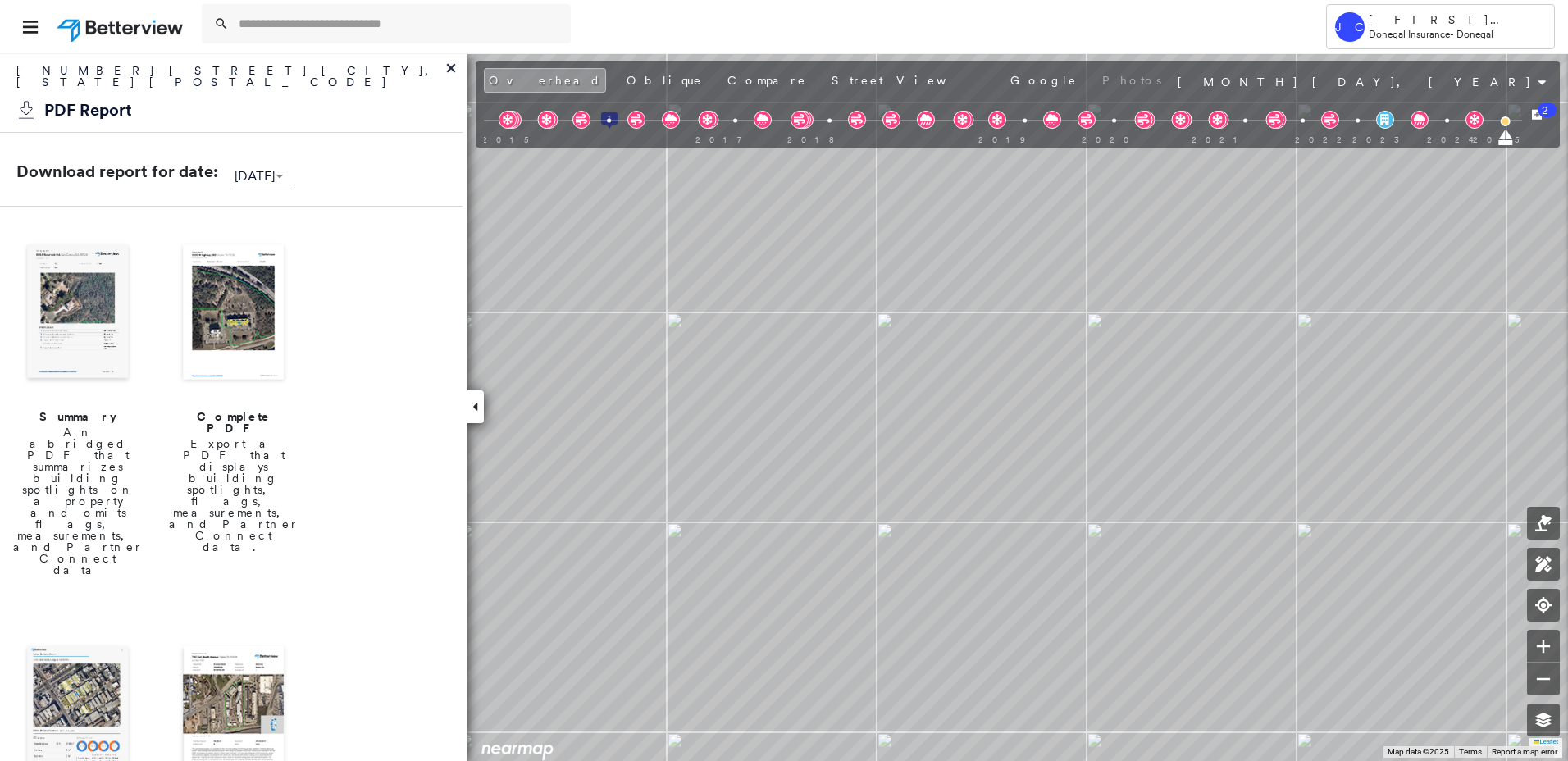 click 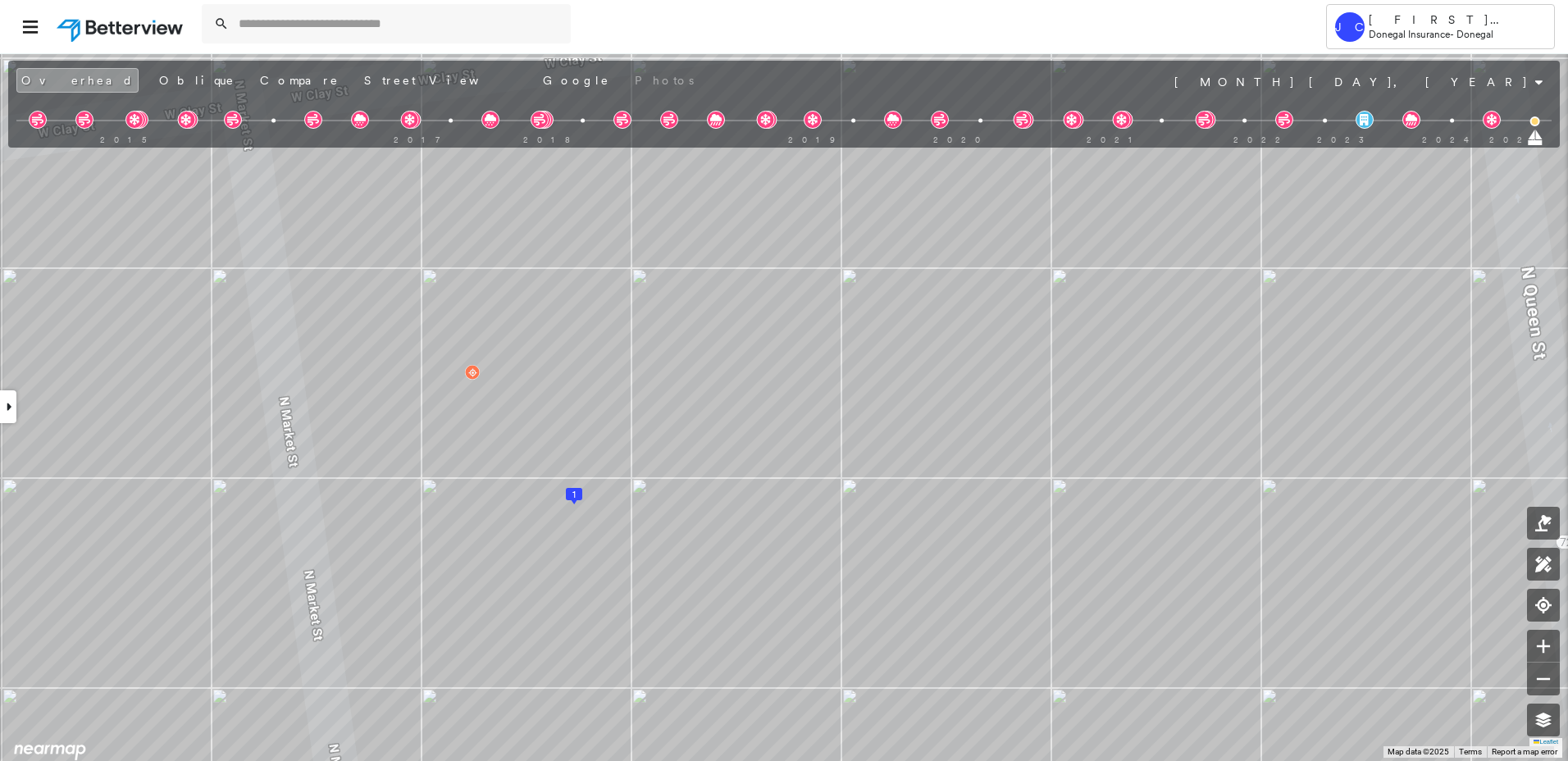 click on "Tower JC Jennifer Culhane Donegal Insurance  -   Donegal 22 W Clay St ,  Lancaster, PA 17603 Assigned to:  - Assigned to:  - Assigned to:  - Open Comments Download PDF Report Summary Construction Occupancy Protection Exposure Determination Overhead Obliques Street View Roof Spotlight™ Index :  54 out of 100 0 100 25 50 75 1 Building Roof Scores 1 Buildings Policy Information Flags :  3 (0 cleared, 3 uncleared) Construction Roof Spotlights :  Zinc Staining, Staining, Tile or Shingle Staining, HVAC, Chimney and 1 more Property Features :  Car, Cracked Pavement, Road (Drivable Surface), Asphalt, Wooden Pallet and 5 more Roof Size & Shape :  1 building  - Gable | Asphalt Shingle BuildZoom - Building Permit Data and Analysis Occupancy Ownership Place Detail Protection Exposure Fire Path FEMA Risk Index Wind Claim Predictor: Most Risky 1   out of  5 Wildfire Additional Perils Proximity Alerts :  Chimney, Wooden Pallet Determination Flags :  3 (0 cleared, 3 uncleared) Uncleared Flags (3) Cleared Flags  (0) Clear" at bounding box center [784, 380] 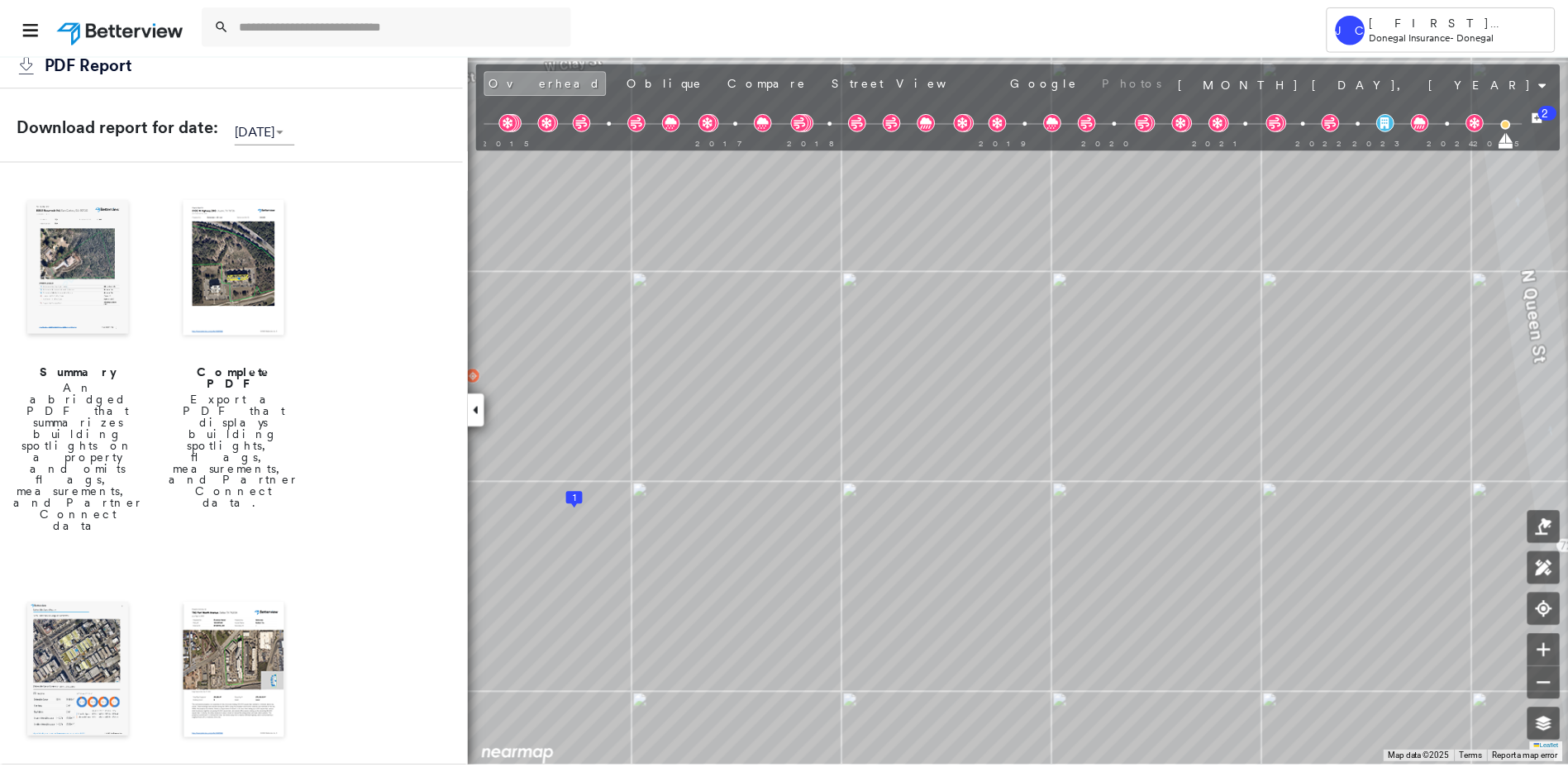 scroll, scrollTop: 0, scrollLeft: 0, axis: both 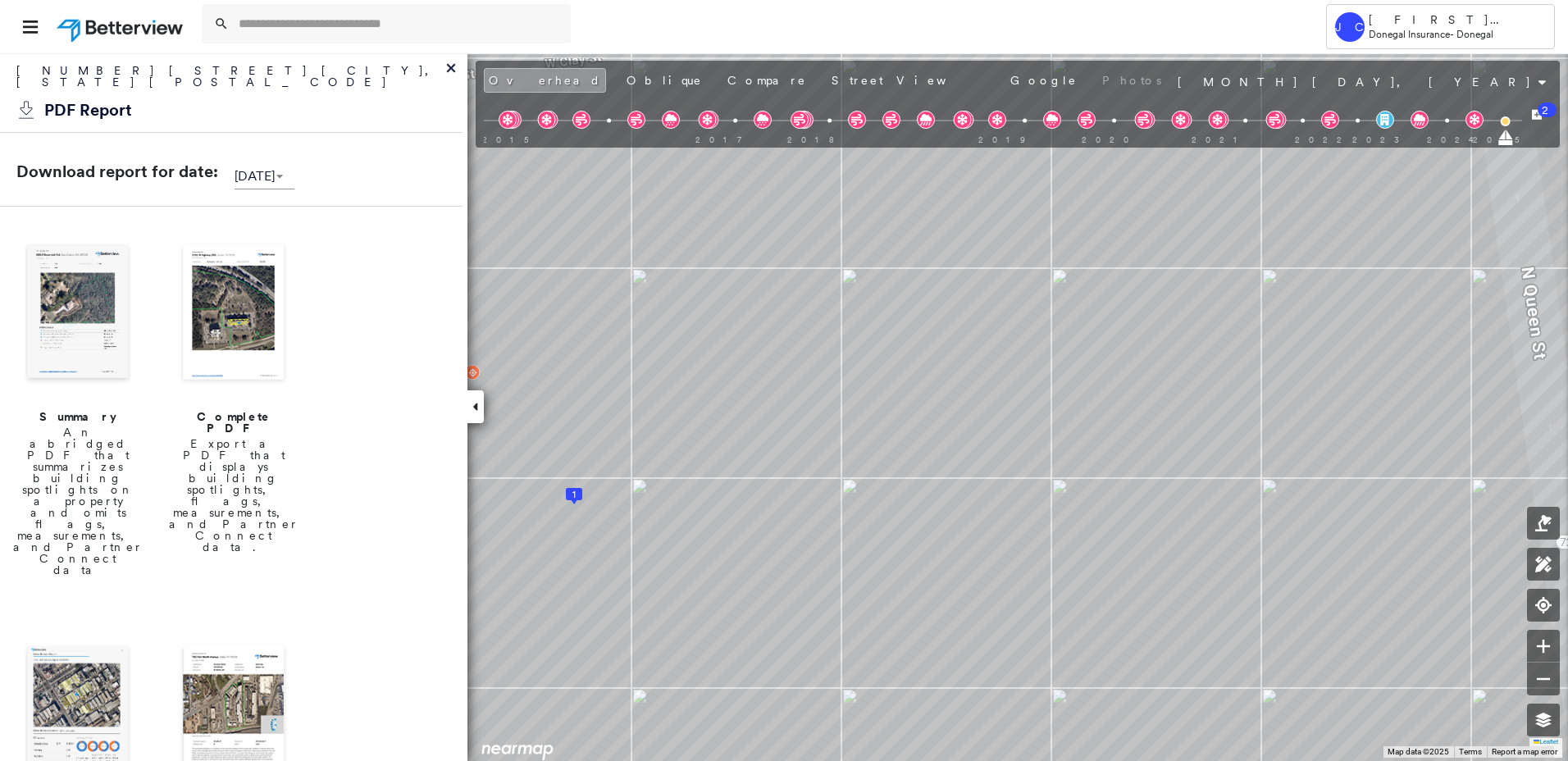 click 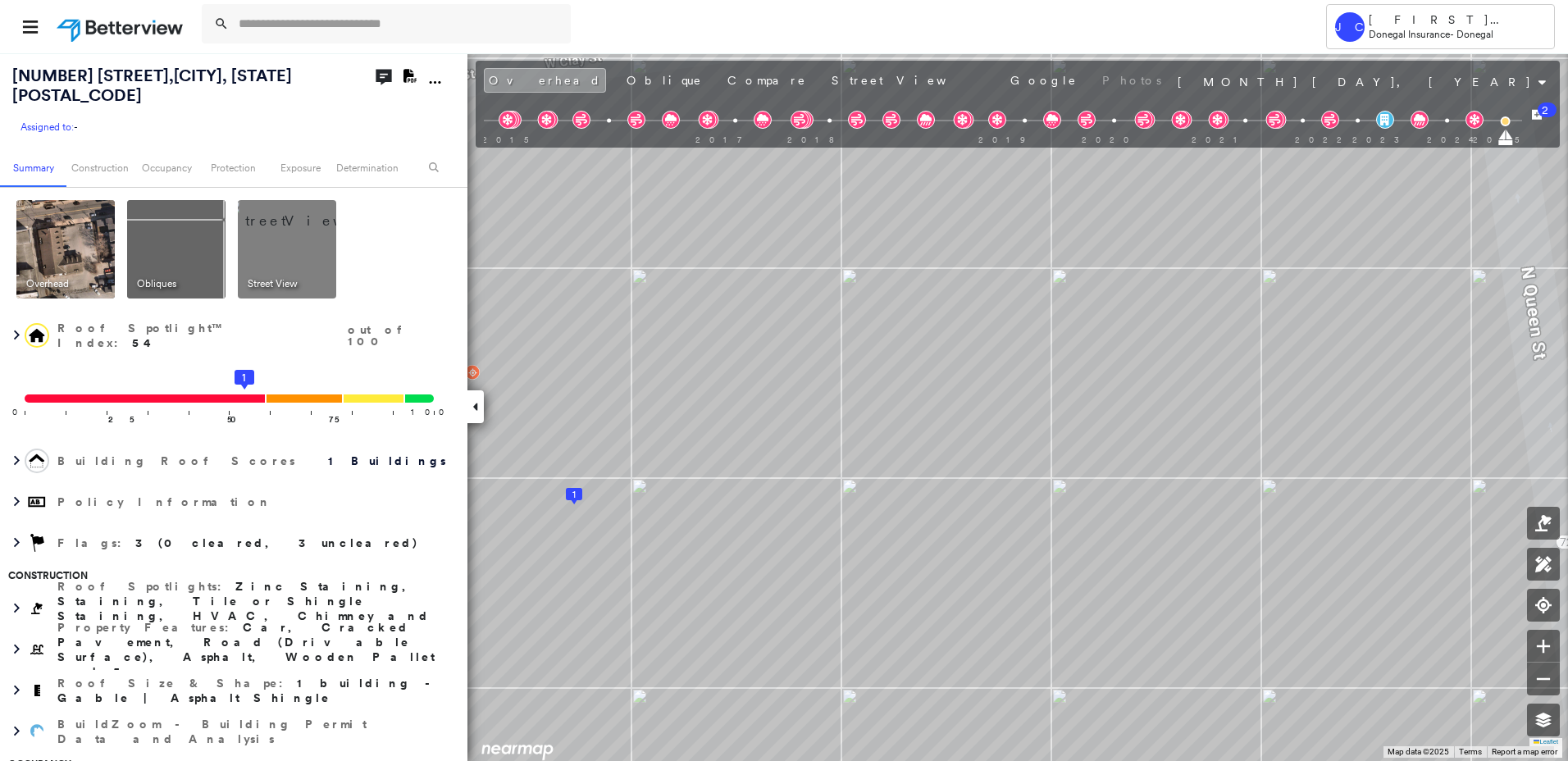 click at bounding box center [307, 212] 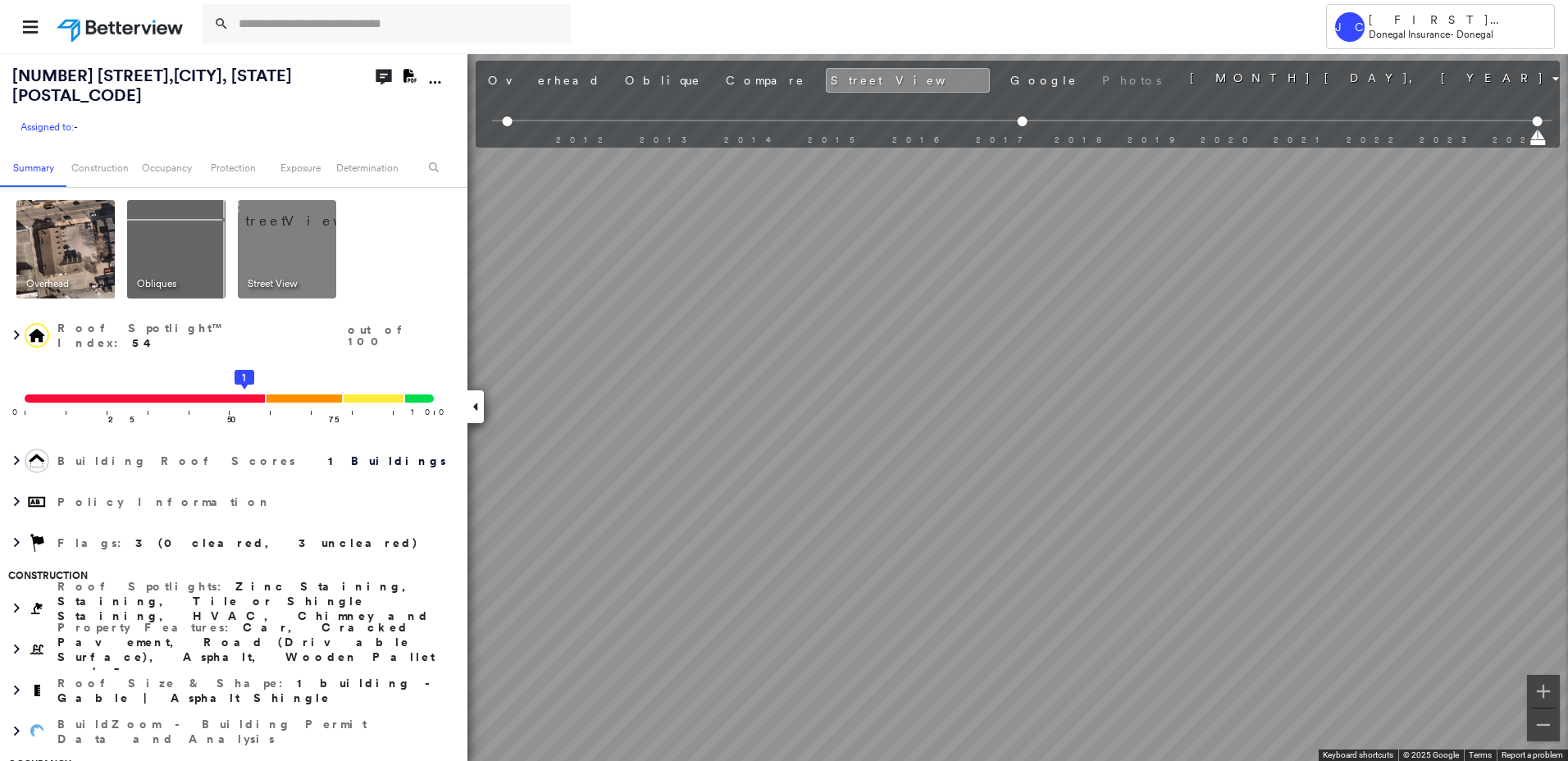 click on "Tower JC Jennifer Culhane Donegal Insurance  -   Donegal 22 W Clay St ,  Lancaster, PA 17603 Assigned to:  - Assigned to:  - Assigned to:  - Open Comments Download PDF Report Summary Construction Occupancy Protection Exposure Determination Overhead Obliques Street View Roof Spotlight™ Index :  54 out of 100 0 100 25 50 75 1 Building Roof Scores 1 Buildings Policy Information Flags :  3 (0 cleared, 3 uncleared) Construction Roof Spotlights :  Zinc Staining, Staining, Tile or Shingle Staining, HVAC, Chimney and 1 more Property Features :  Car, Cracked Pavement, Road (Drivable Surface), Asphalt, Wooden Pallet and 5 more Roof Size & Shape :  1 building  - Gable | Asphalt Shingle BuildZoom - Building Permit Data and Analysis Occupancy Ownership Place Detail Protection Exposure Fire Path FEMA Risk Index Wind Claim Predictor: Most Risky 1   out of  5 Wildfire Additional Perils Proximity Alerts :  Chimney, Wooden Pallet Determination Flags :  3 (0 cleared, 3 uncleared) Uncleared Flags (3) Cleared Flags  (0) Clear 2" at bounding box center [784, 380] 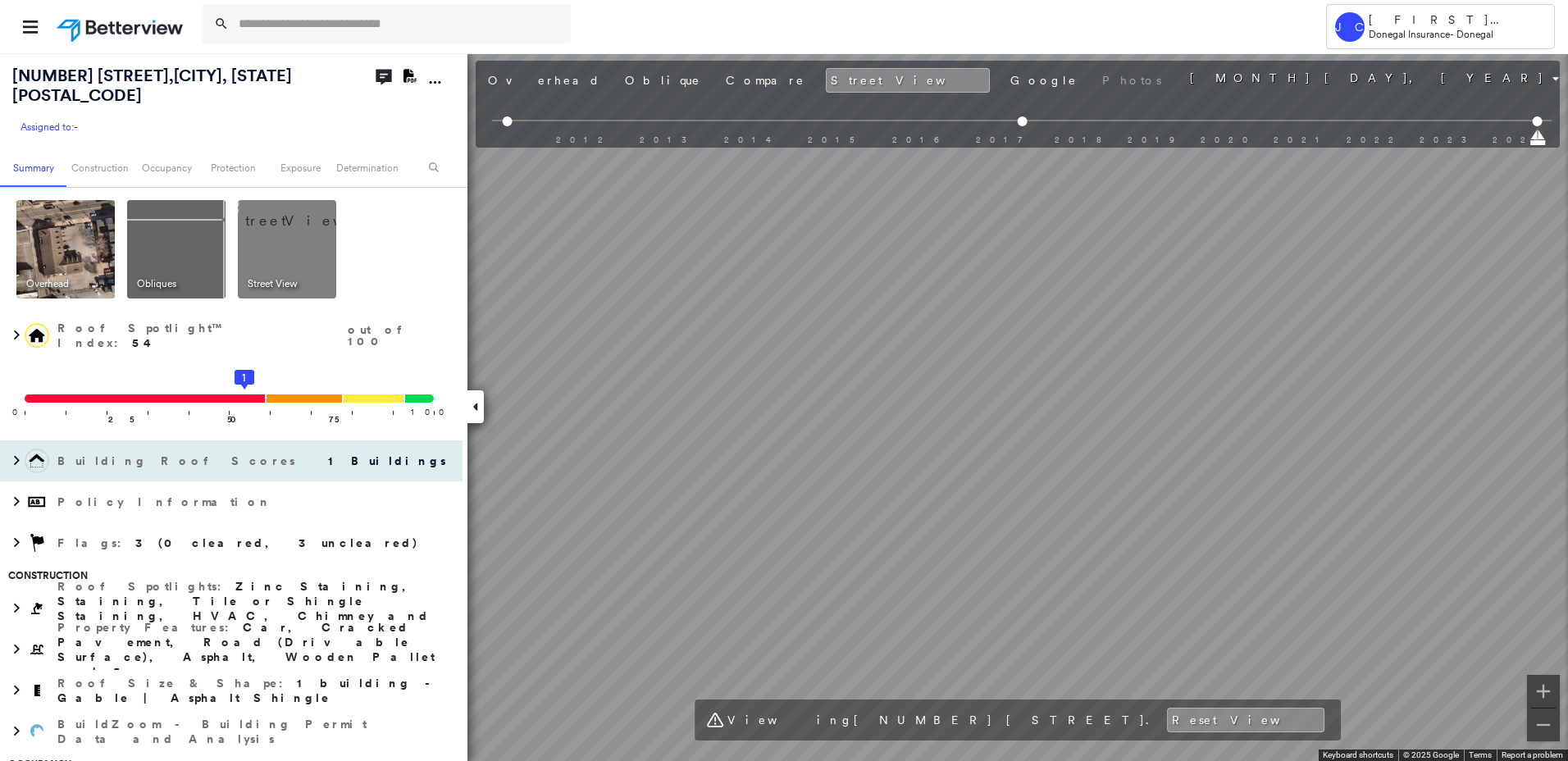 click on "22 W Clay St ,  Lancaster, PA 17603 Assigned to:  - Assigned to:  - Assigned to:  - Open Comments Download PDF Report Summary Construction Occupancy Protection Exposure Determination Overhead Obliques Street View Roof Spotlight™ Index :  54 out of 100 0 100 25 50 75 1 Building Roof Scores 1 Buildings Policy Information Flags :  3 (0 cleared, 3 uncleared) Construction Roof Spotlights :  Zinc Staining, Staining, Tile or Shingle Staining, HVAC, Chimney and 1 more Property Features :  Car, Cracked Pavement, Road (Drivable Surface), Asphalt, Wooden Pallet and 5 more Roof Size & Shape :  1 building  - Gable | Asphalt Shingle BuildZoom - Building Permit Data and Analysis Occupancy Ownership Place Detail Protection Exposure Fire Path FEMA Risk Index Wind Claim Predictor: Most Risky 1   out of  5 Wildfire Additional Perils Proximity Alerts :  Chimney, Wooden Pallet Determination Flags :  3 (0 cleared, 3 uncleared) Uncleared Flags (3) Cleared Flags  (0) Staining Flagged 07/14/25 Clear NEW Low Roof Score Clear Clear 2" at bounding box center (784, 407) 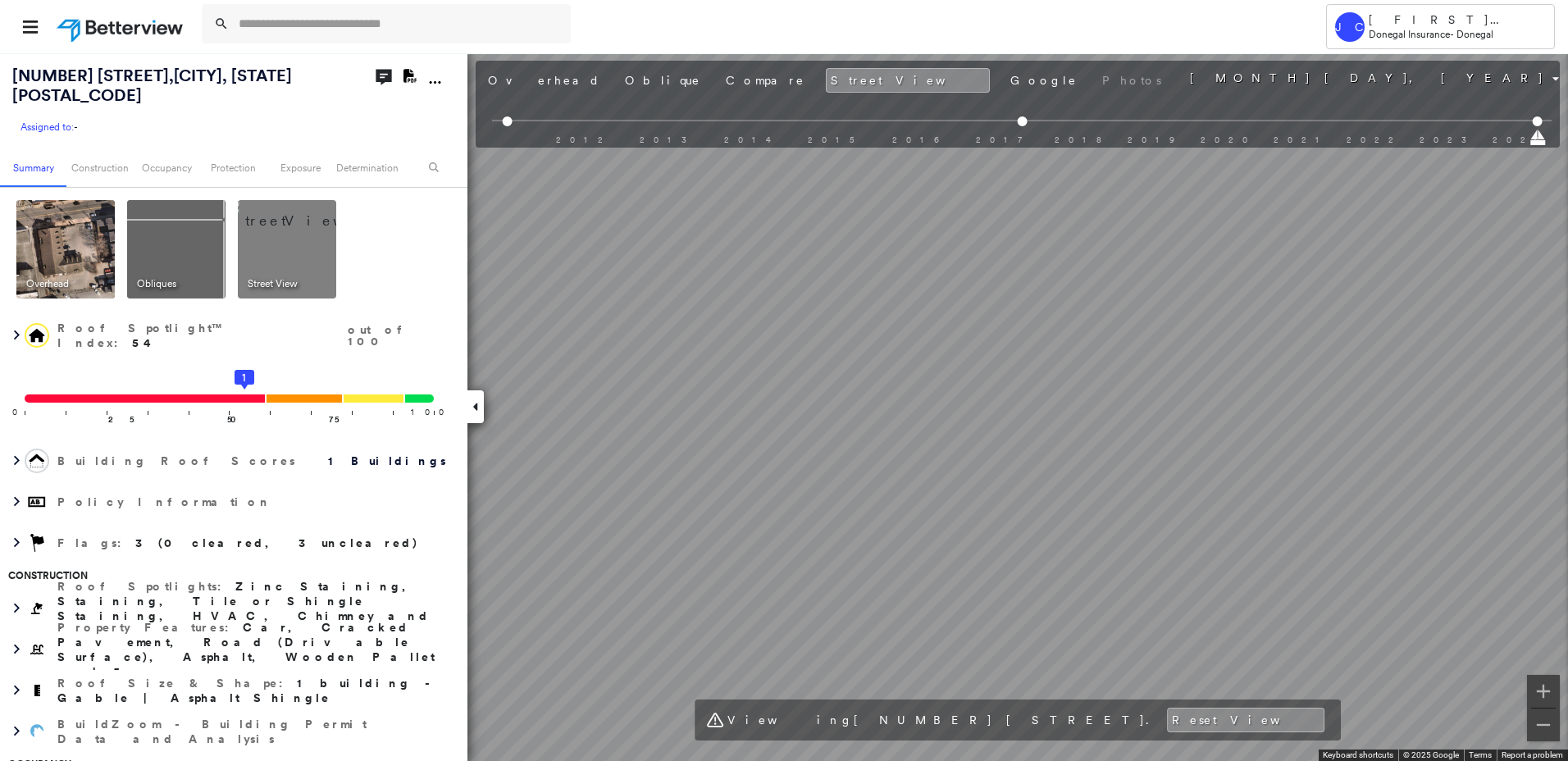 click 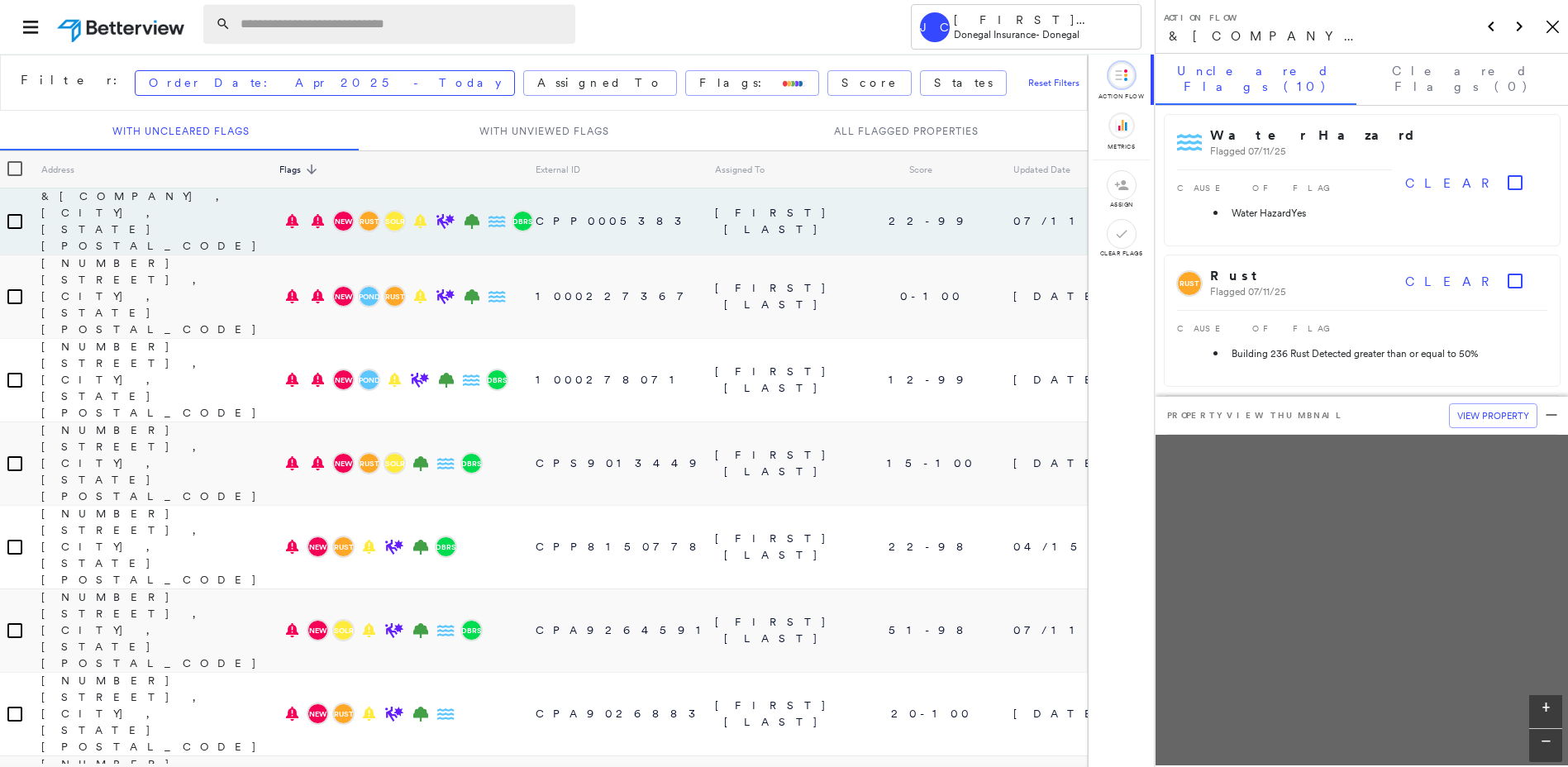 click at bounding box center [403, 24] 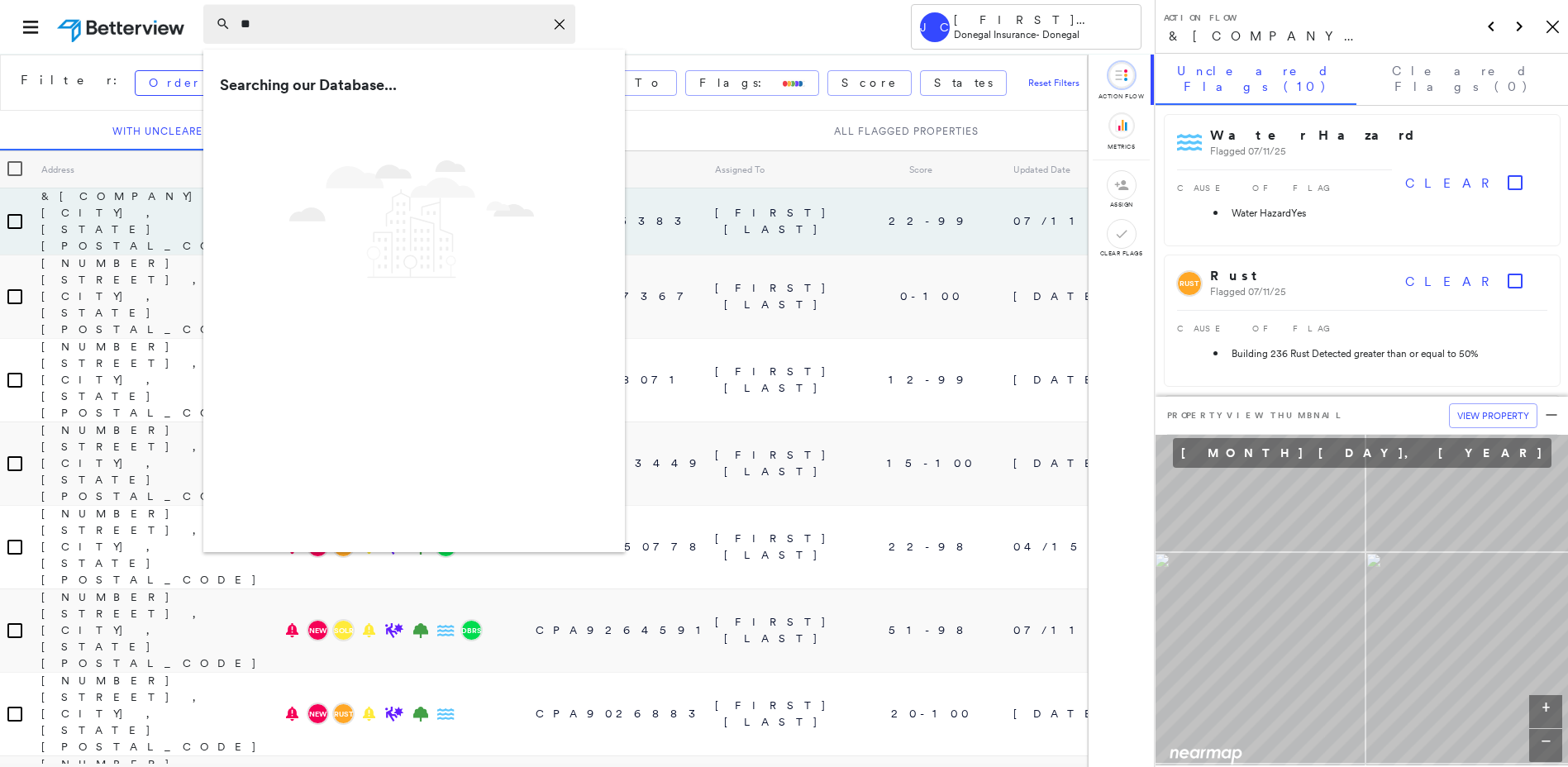 type on "*" 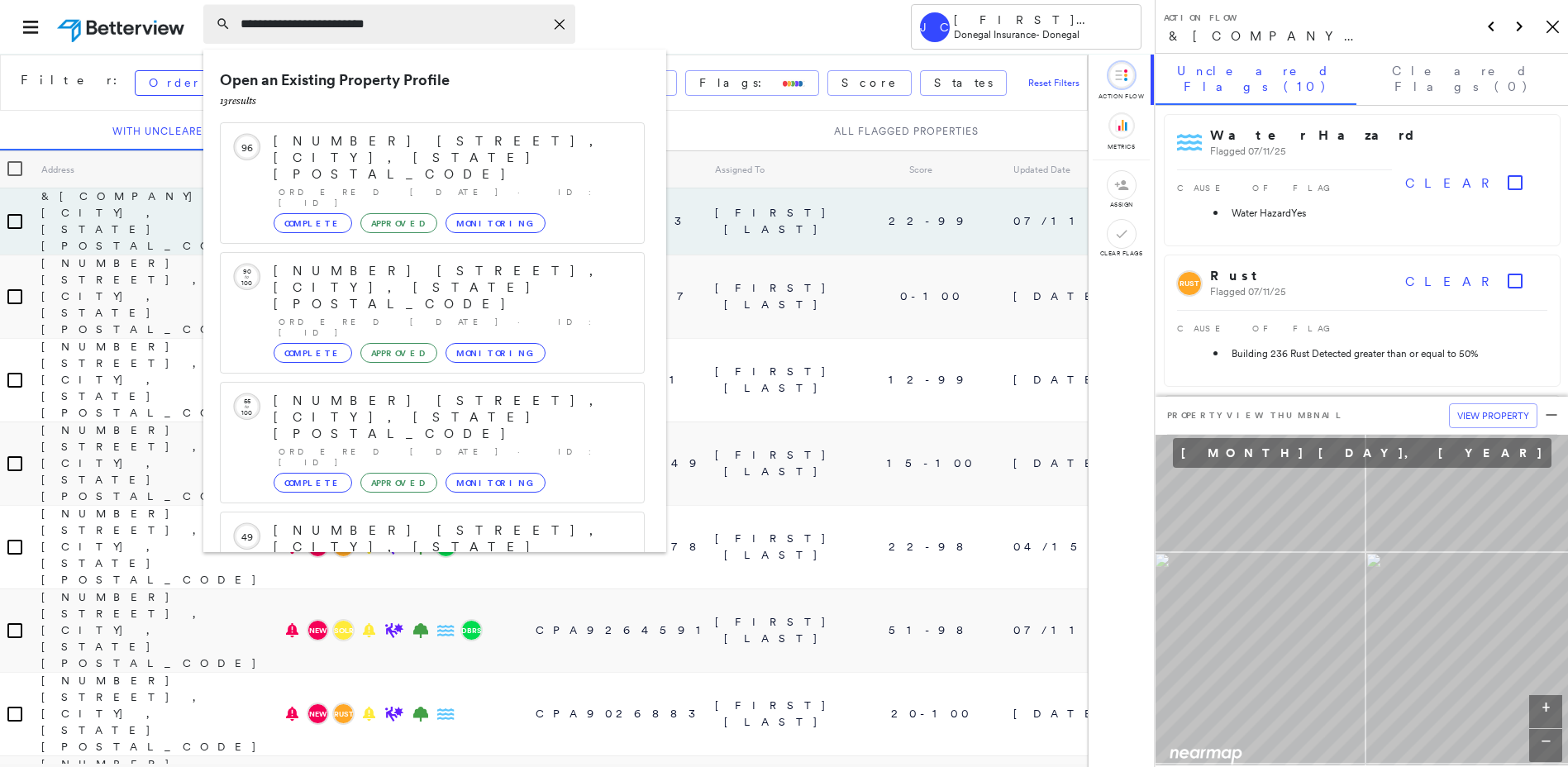 type on "**********" 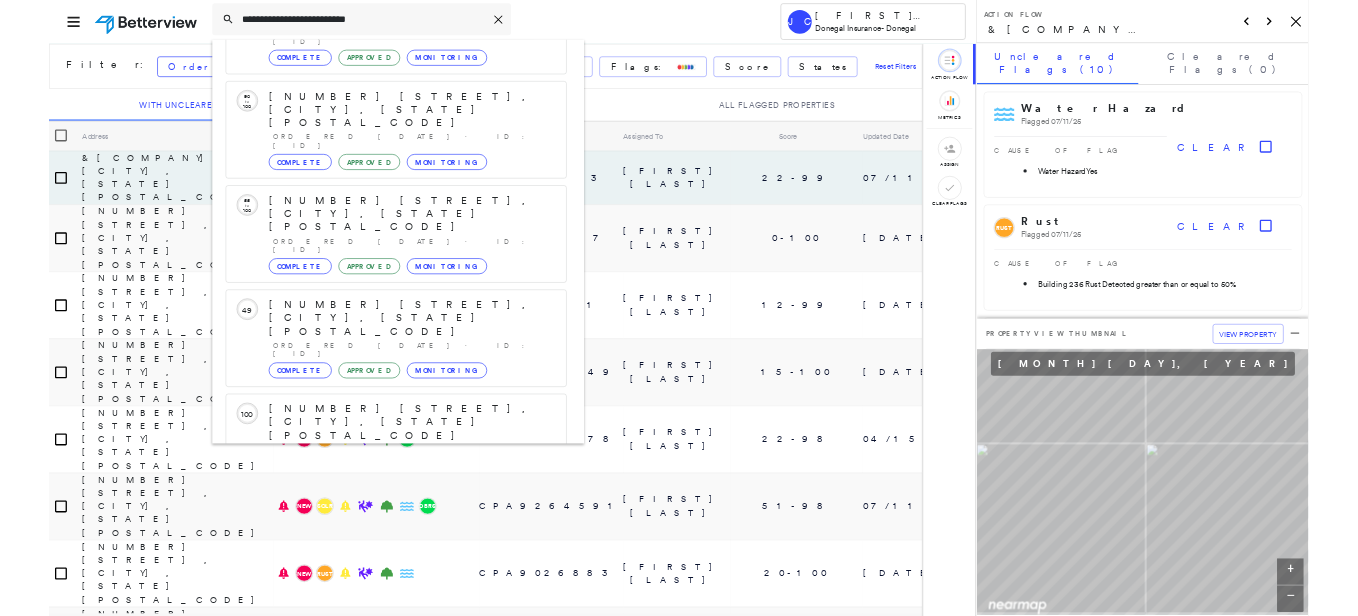 scroll, scrollTop: 213, scrollLeft: 0, axis: vertical 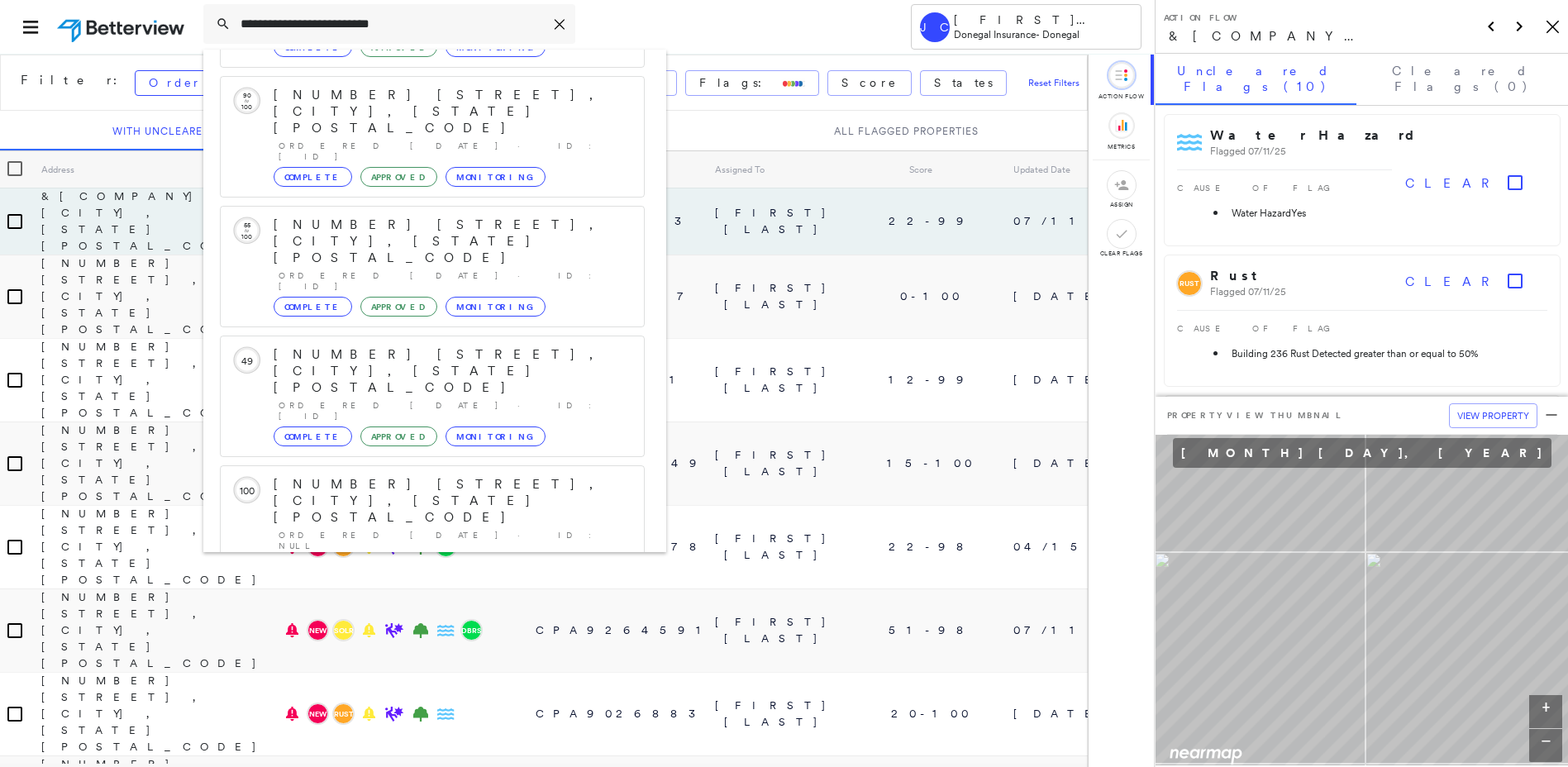 click 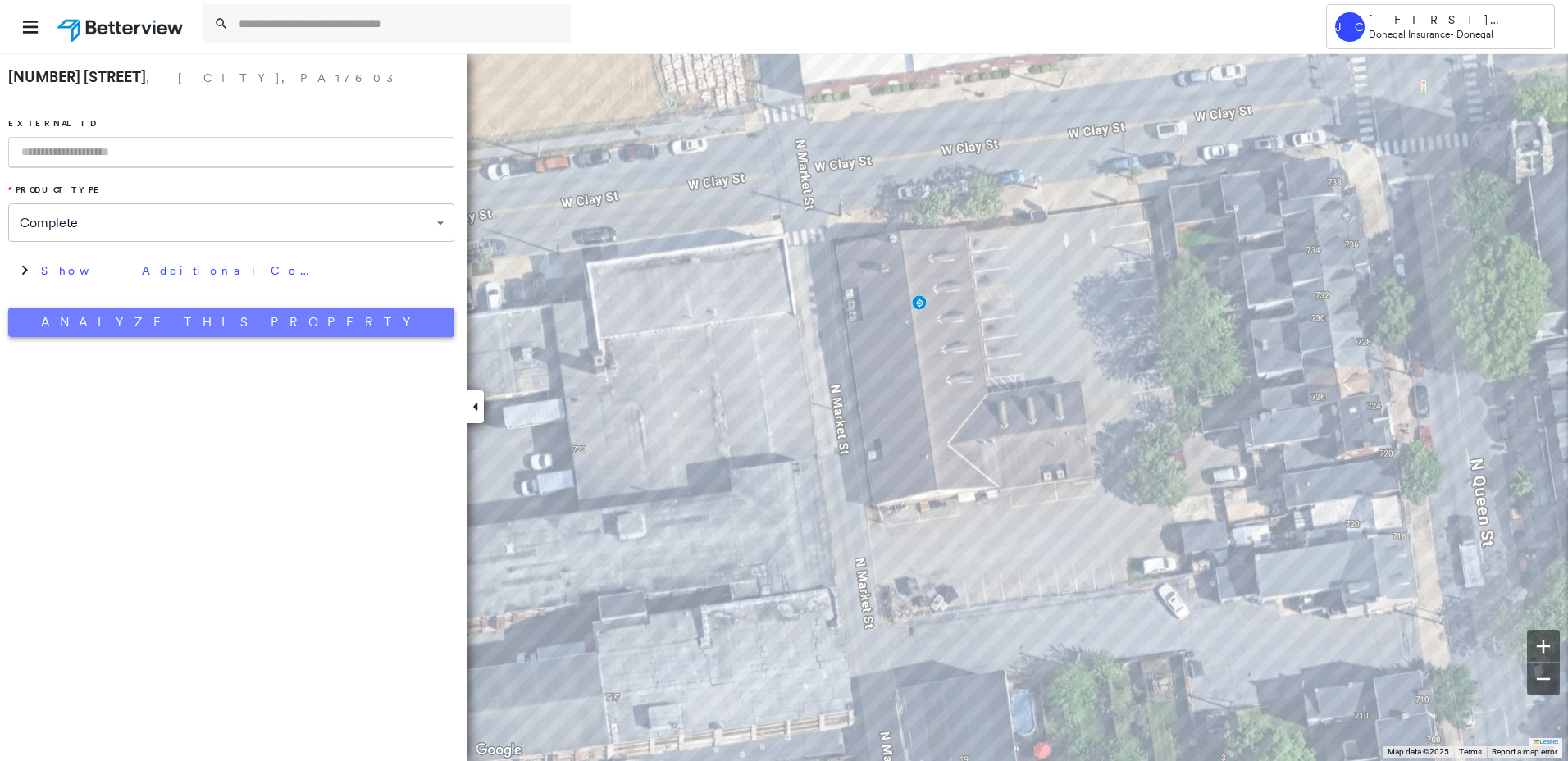 click on "Analyze This Property" at bounding box center [231, 322] 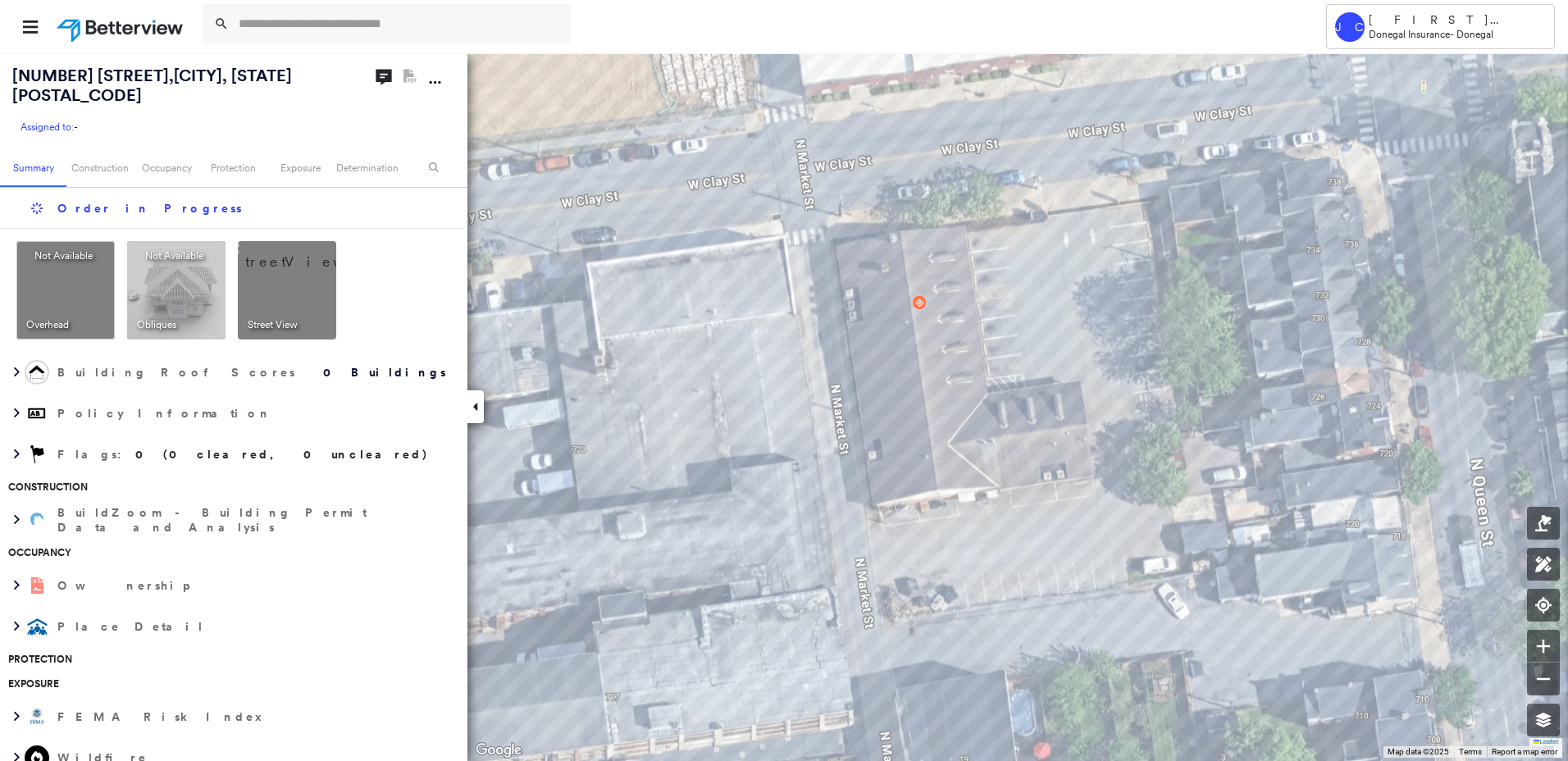 click at bounding box center [307, 253] 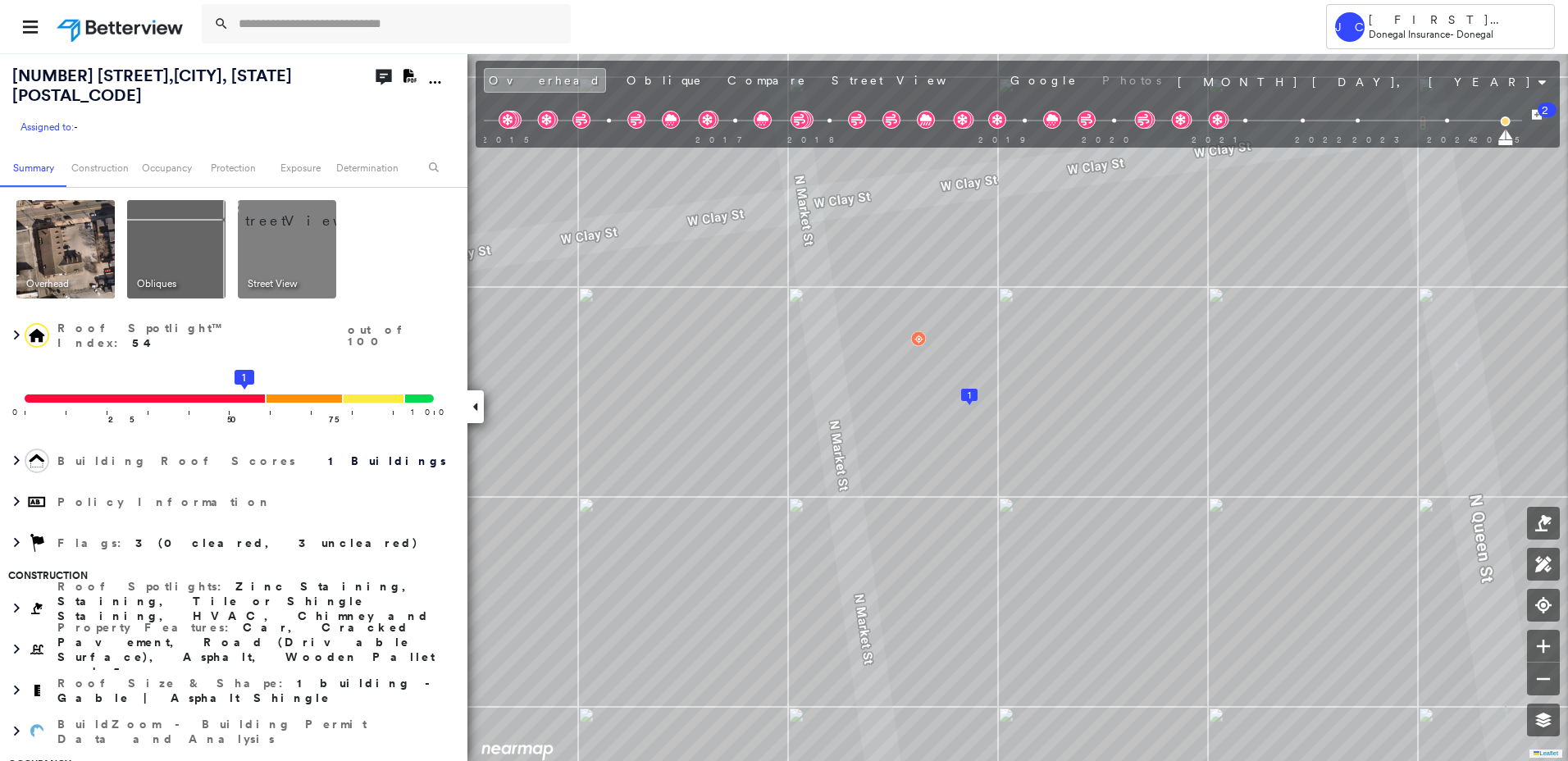 click at bounding box center (307, 212) 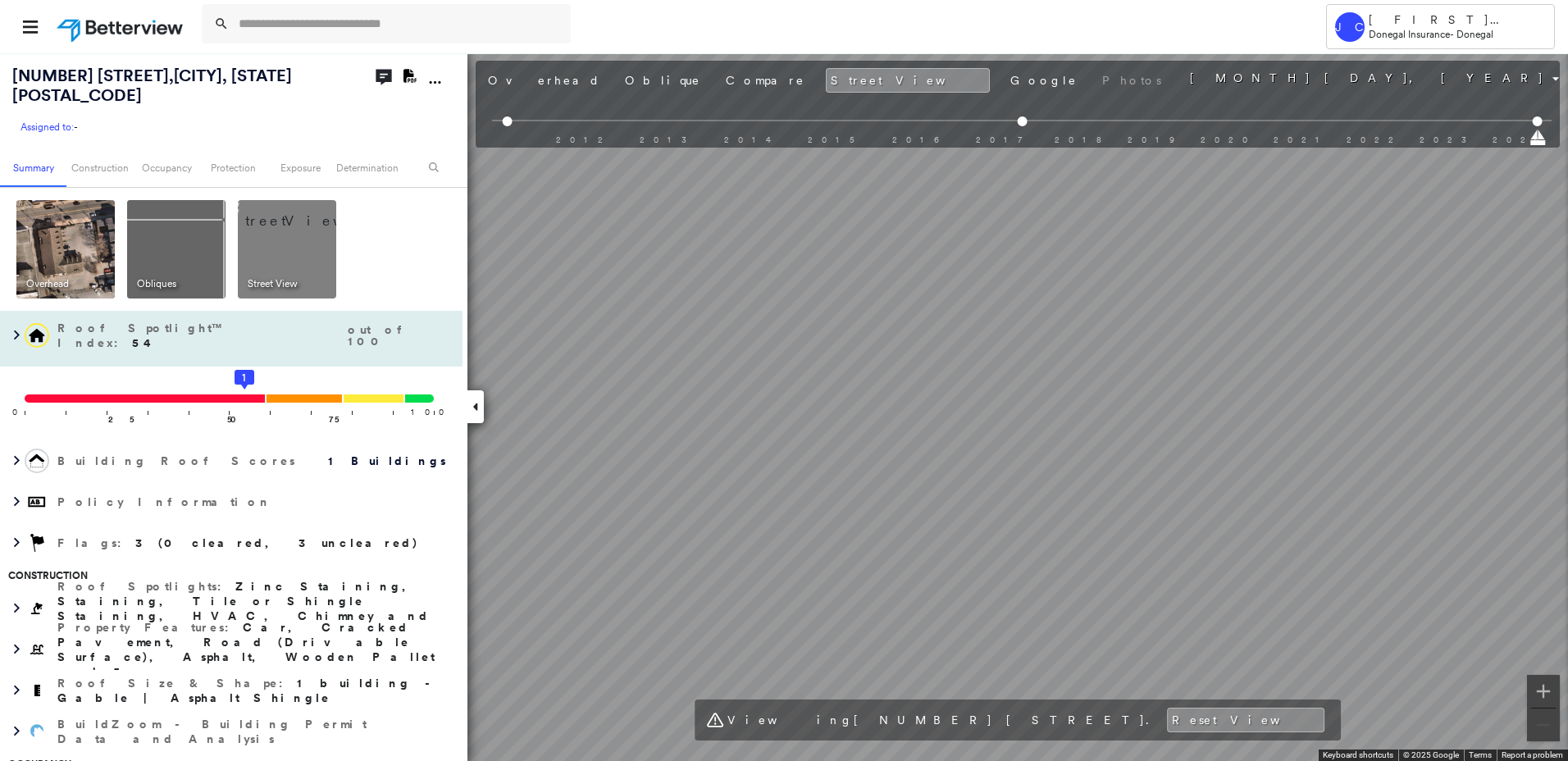 click on "24 W Clay St ,  Lancaster, PA 17603 Assigned to:  - Assigned to:  - Assigned to:  - Open Comments Download PDF Report Summary Construction Occupancy Protection Exposure Determination Overhead Obliques Street View Roof Spotlight™ Index :  54 out of 100 0 100 25 50 75 1 Building Roof Scores 1 Buildings Policy Information Flags :  3 (0 cleared, 3 uncleared) Construction Roof Spotlights :  Zinc Staining, Staining, Tile or Shingle Staining, HVAC, Chimney and 1 more Property Features :  Car, Cracked Pavement, Road (Drivable Surface), Asphalt, Wooden Pallet and 5 more Roof Size & Shape :  1 building  - Gable | Asphalt Shingle BuildZoom - Building Permit Data and Analysis Occupancy Ownership Place Detail Protection Exposure Fire Path FEMA Risk Index Wind Claim Predictor: Most Risky 1   out of  5 Wildfire Additional Perils Proximity Alerts :  Chimney, Wooden Pallet Determination Flags :  3 (0 cleared, 3 uncleared) Uncleared Flags (3) Cleared Flags  (0) Staining Flagged 07/14/25 Clear NEW Low Roof Score Clear Clear 2" at bounding box center [784, 407] 